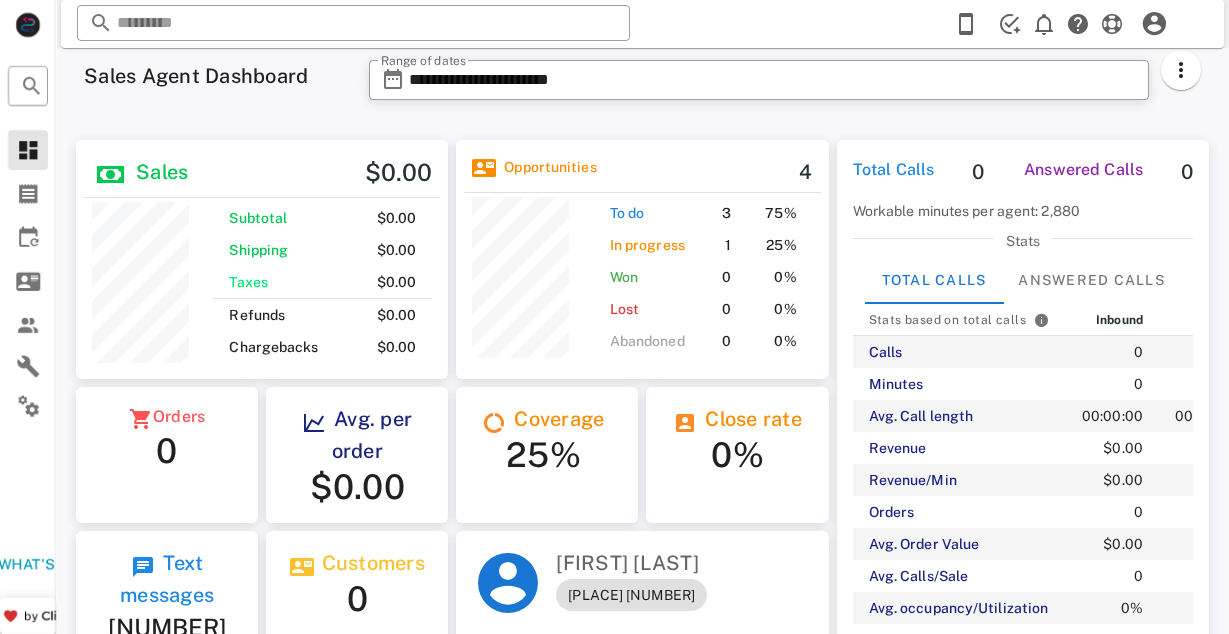 scroll, scrollTop: 0, scrollLeft: 0, axis: both 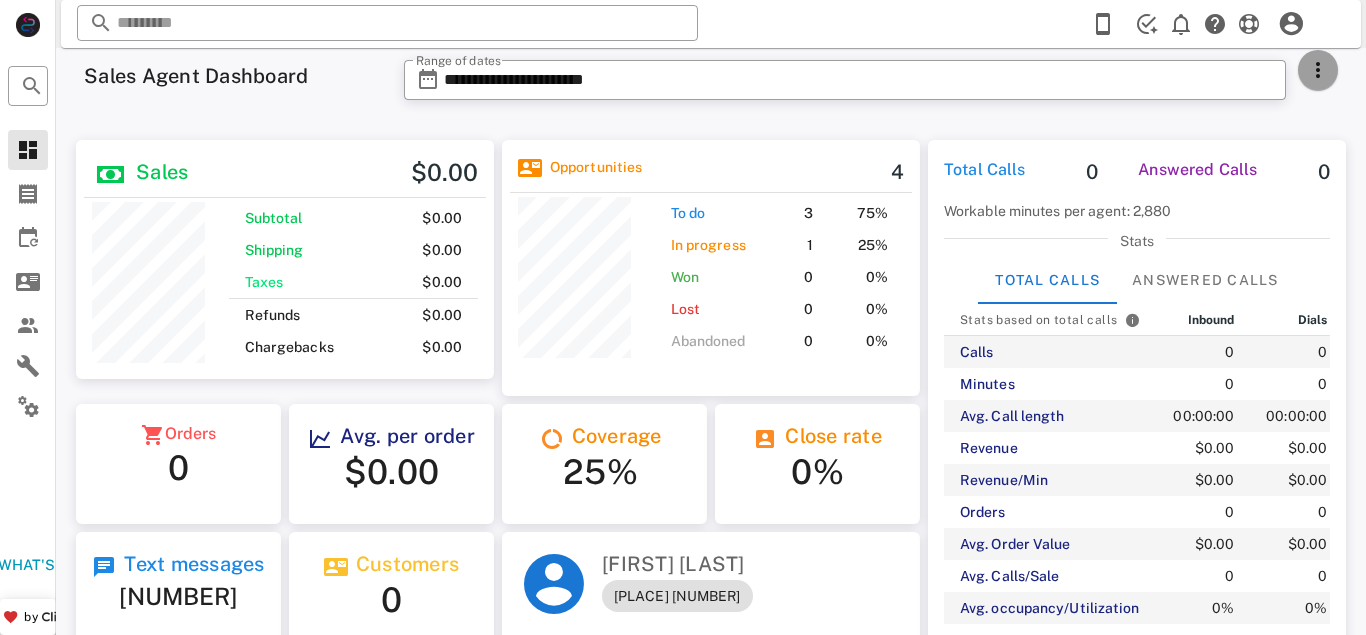 click at bounding box center [1318, 70] 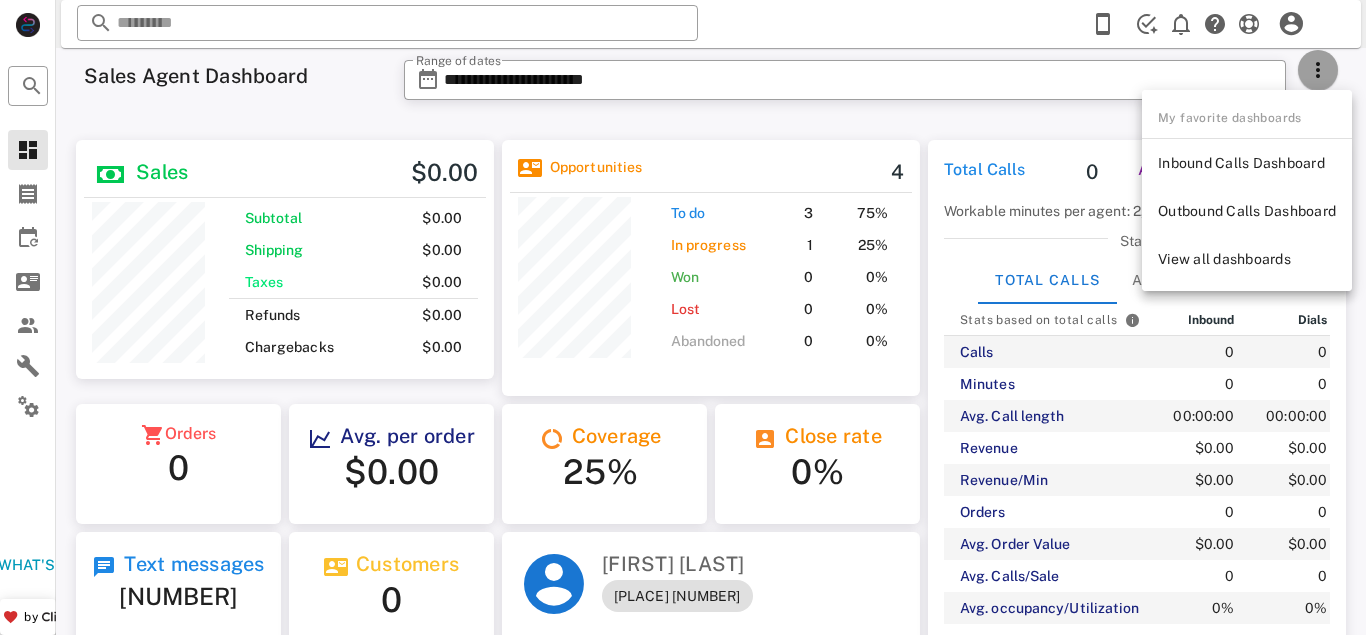 click at bounding box center [1318, 70] 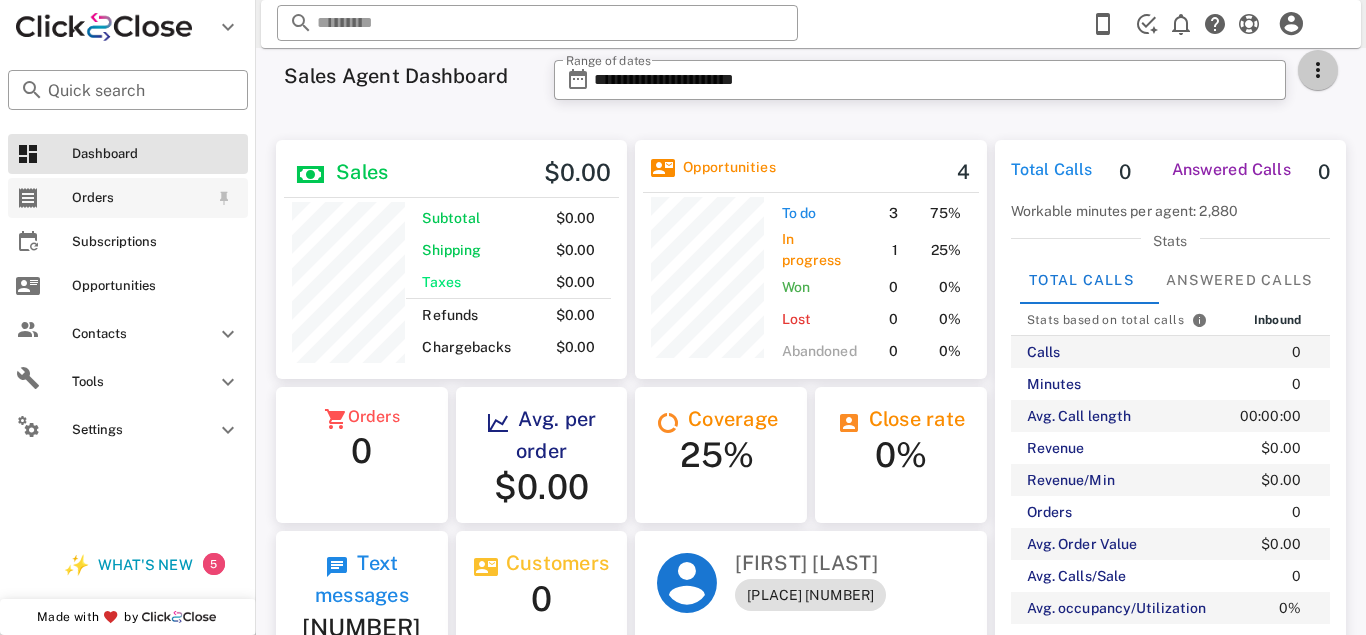 scroll, scrollTop: 240, scrollLeft: 352, axis: both 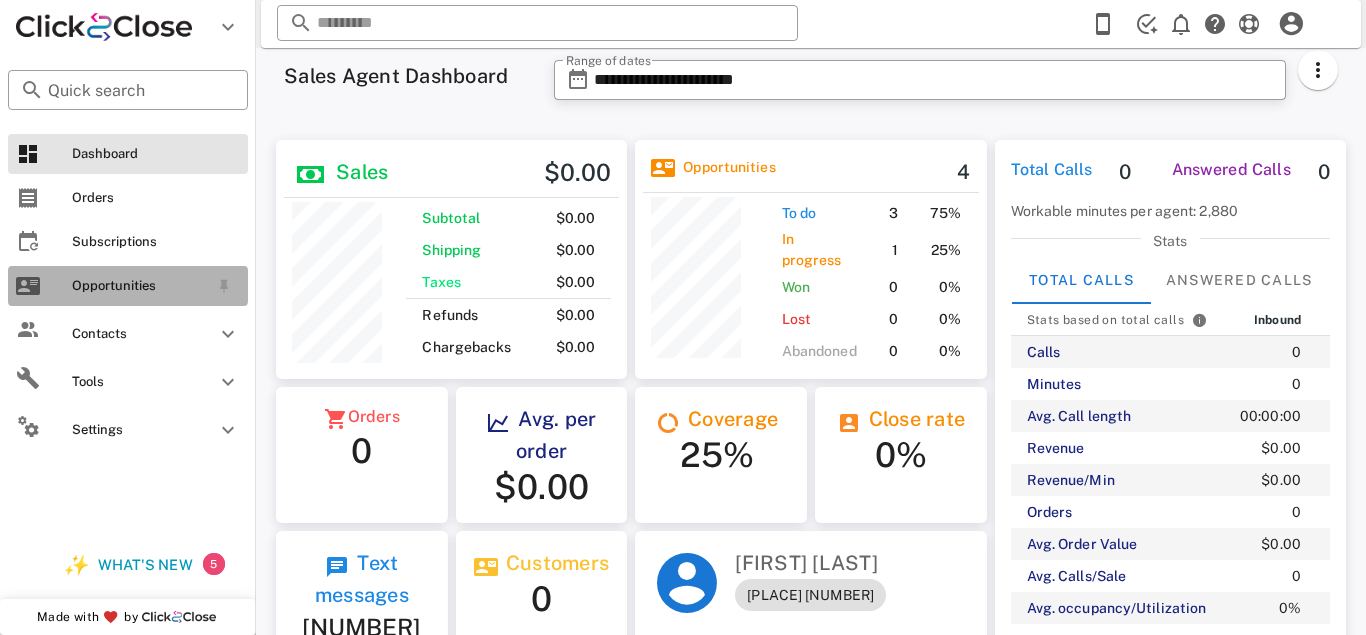 click on "Opportunities" at bounding box center (140, 286) 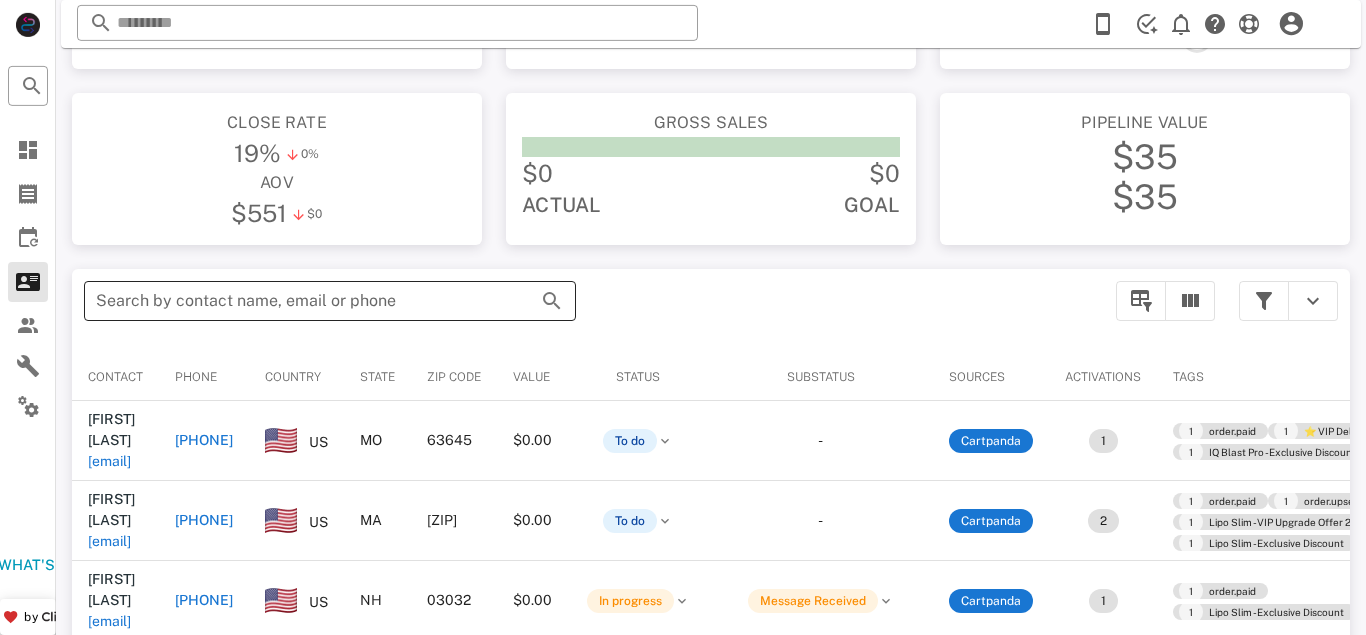 scroll, scrollTop: 204, scrollLeft: 0, axis: vertical 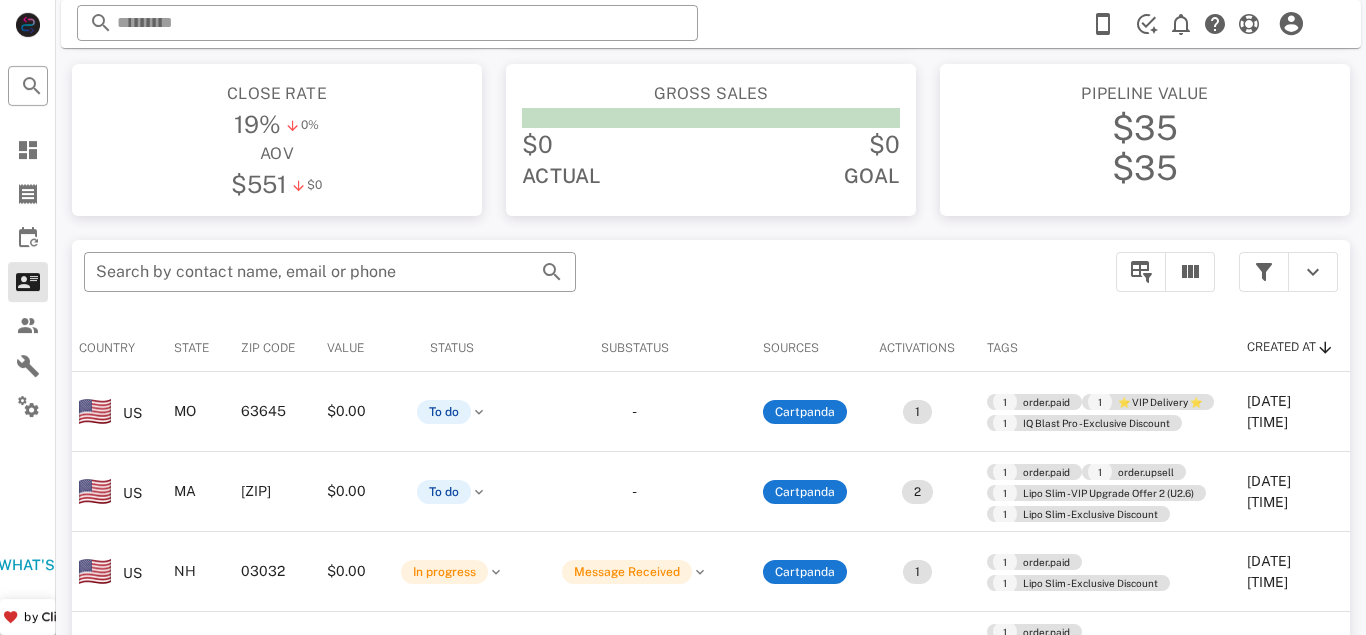 drag, startPoint x: 913, startPoint y: 617, endPoint x: 2, endPoint y: 38, distance: 1079.4268 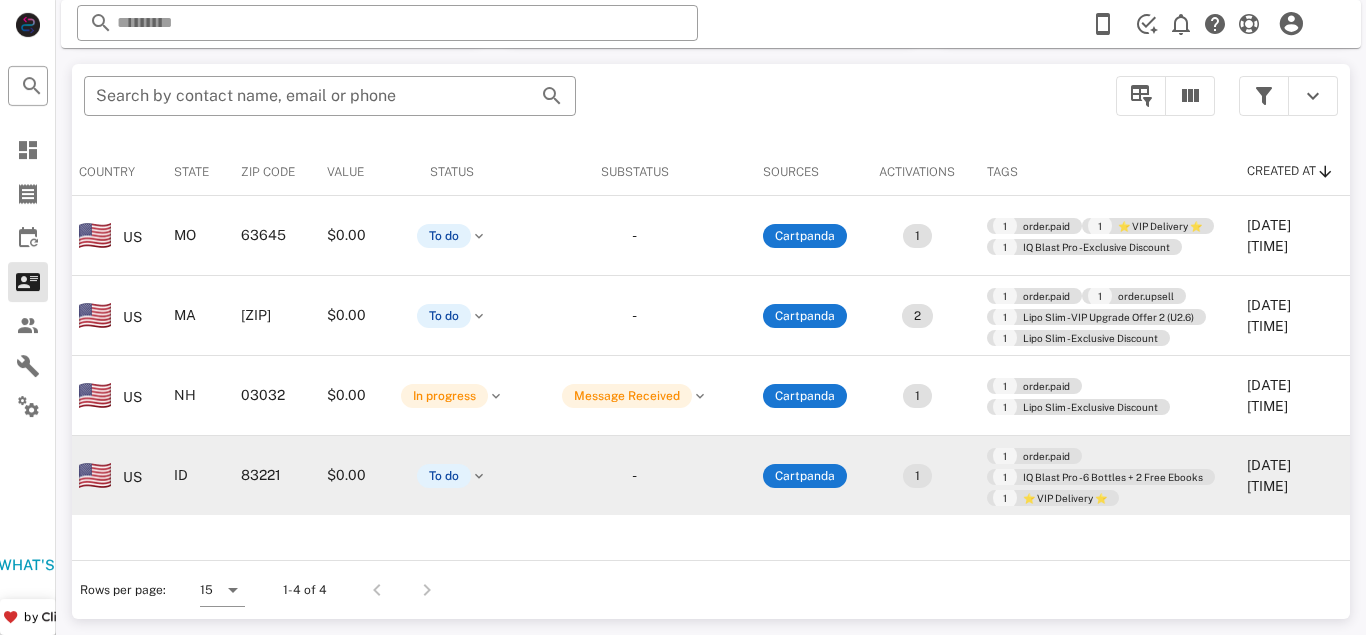 scroll, scrollTop: 278, scrollLeft: 0, axis: vertical 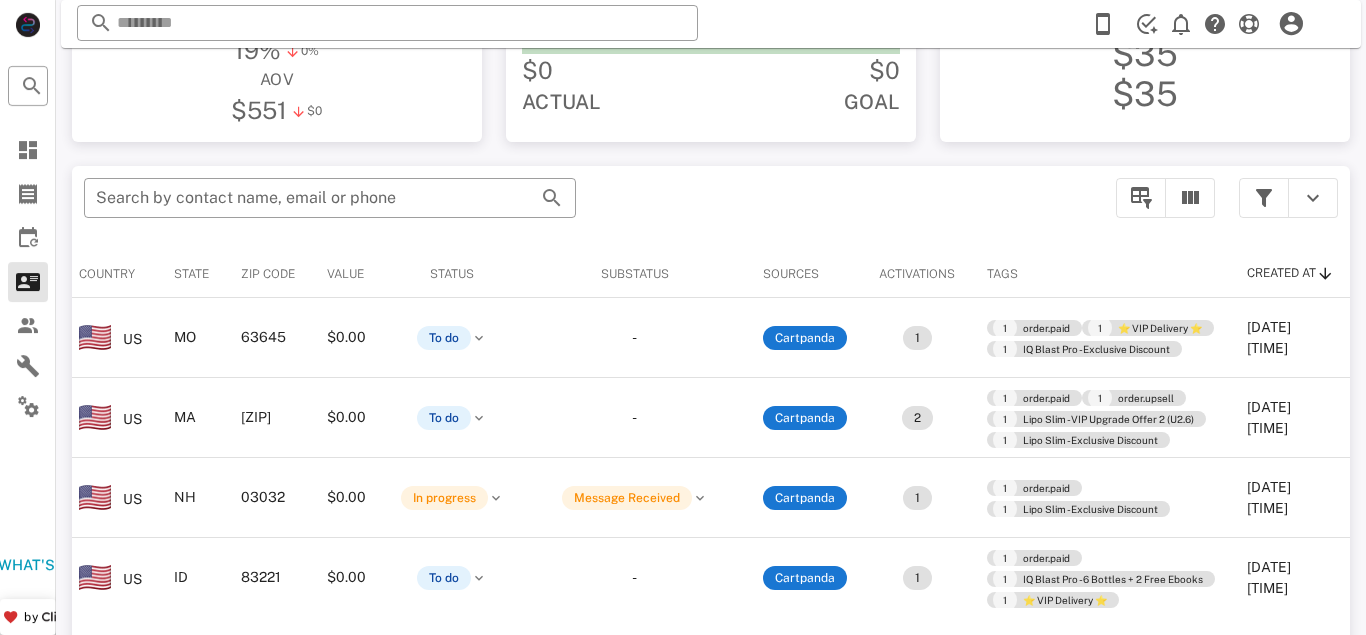 drag, startPoint x: 288, startPoint y: 594, endPoint x: 374, endPoint y: 617, distance: 89.02247 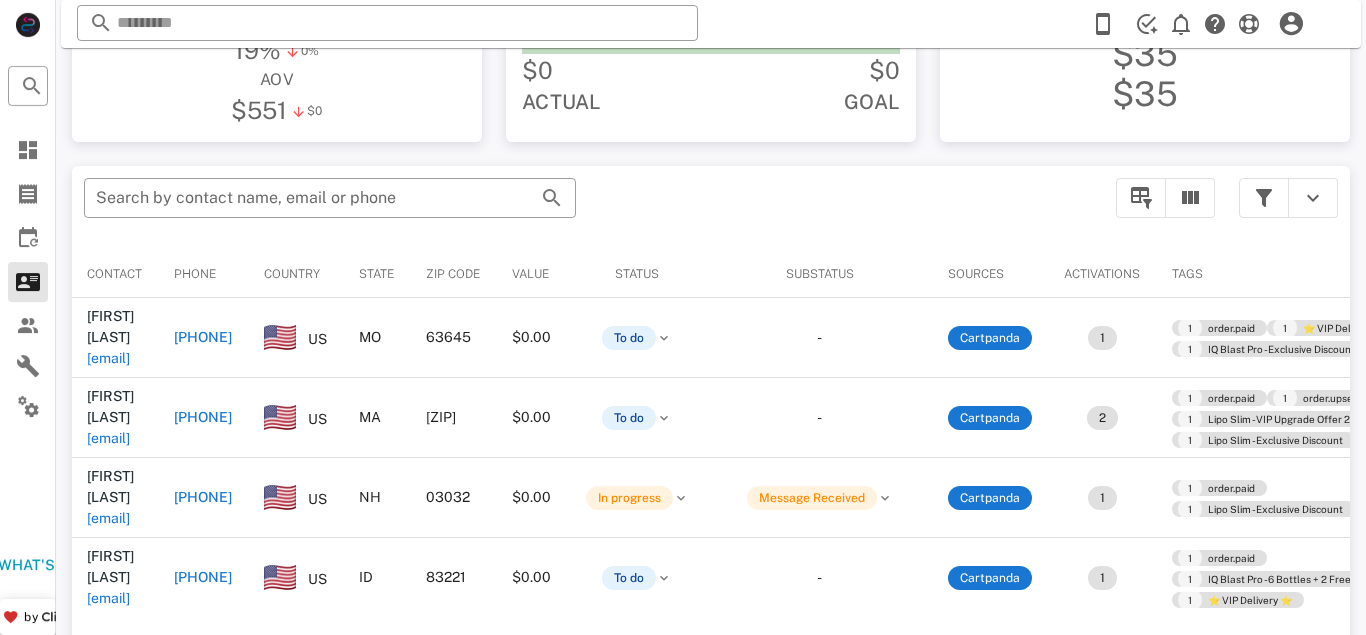 scroll, scrollTop: 0, scrollLeft: 0, axis: both 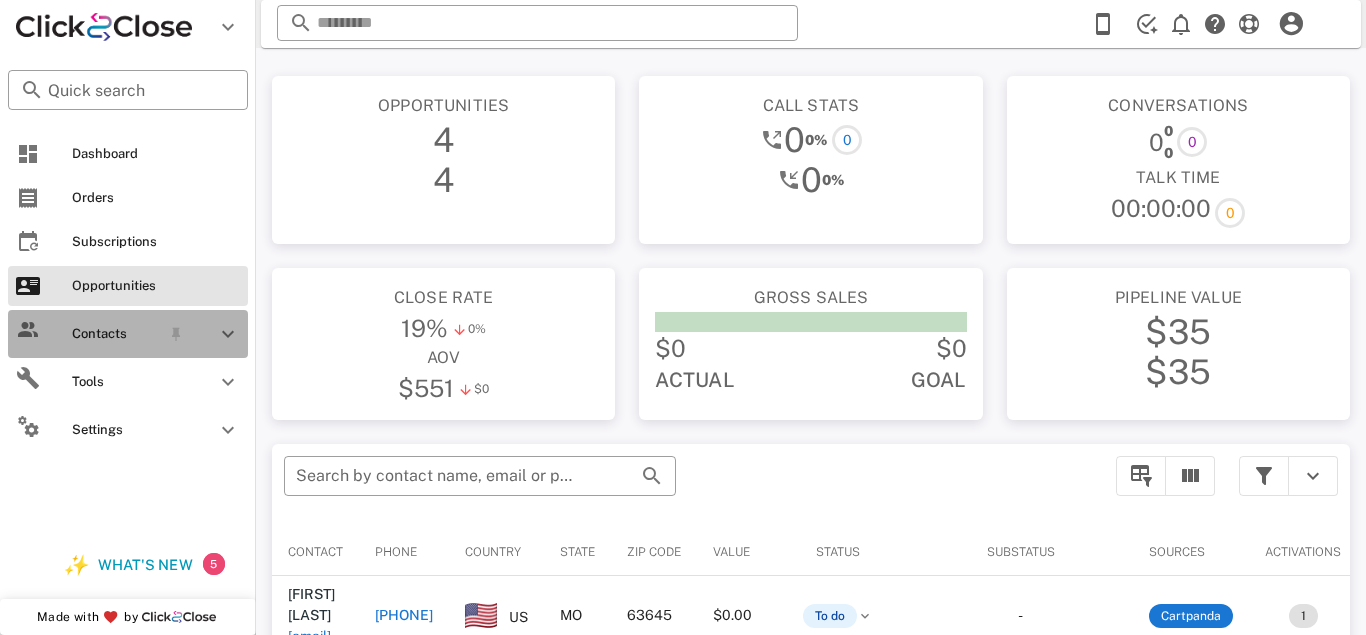 click on "Contacts" at bounding box center (128, 334) 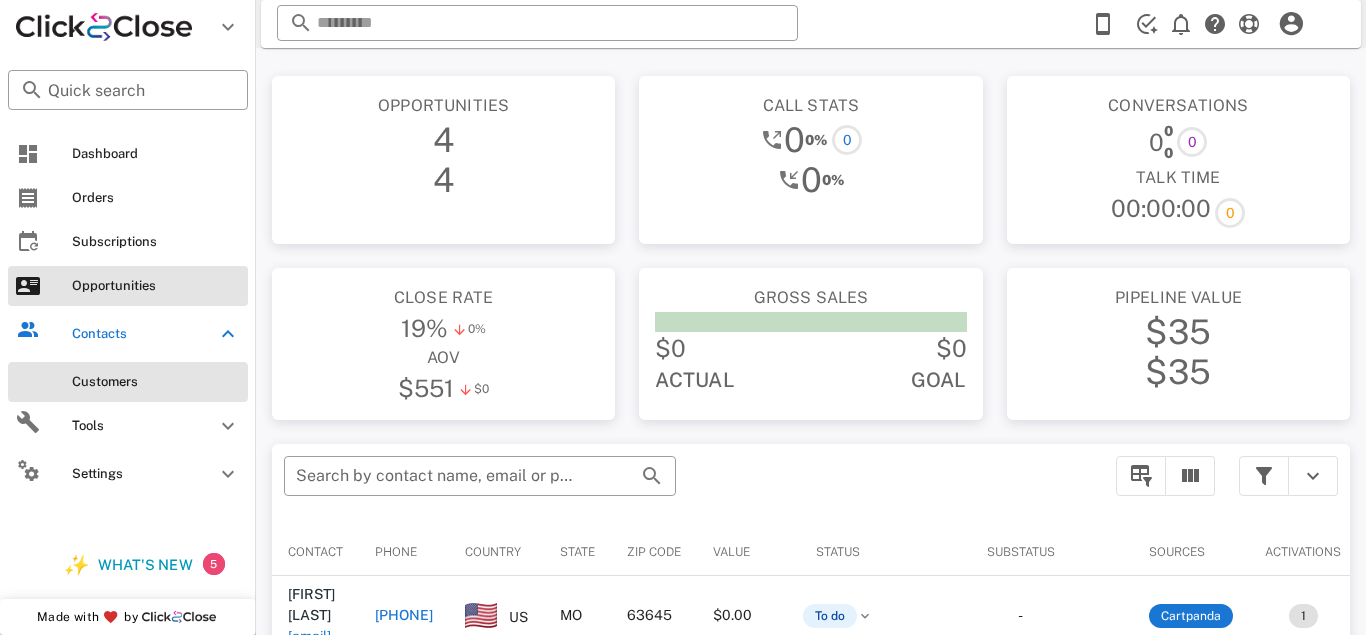 click on "Customers" at bounding box center [156, 382] 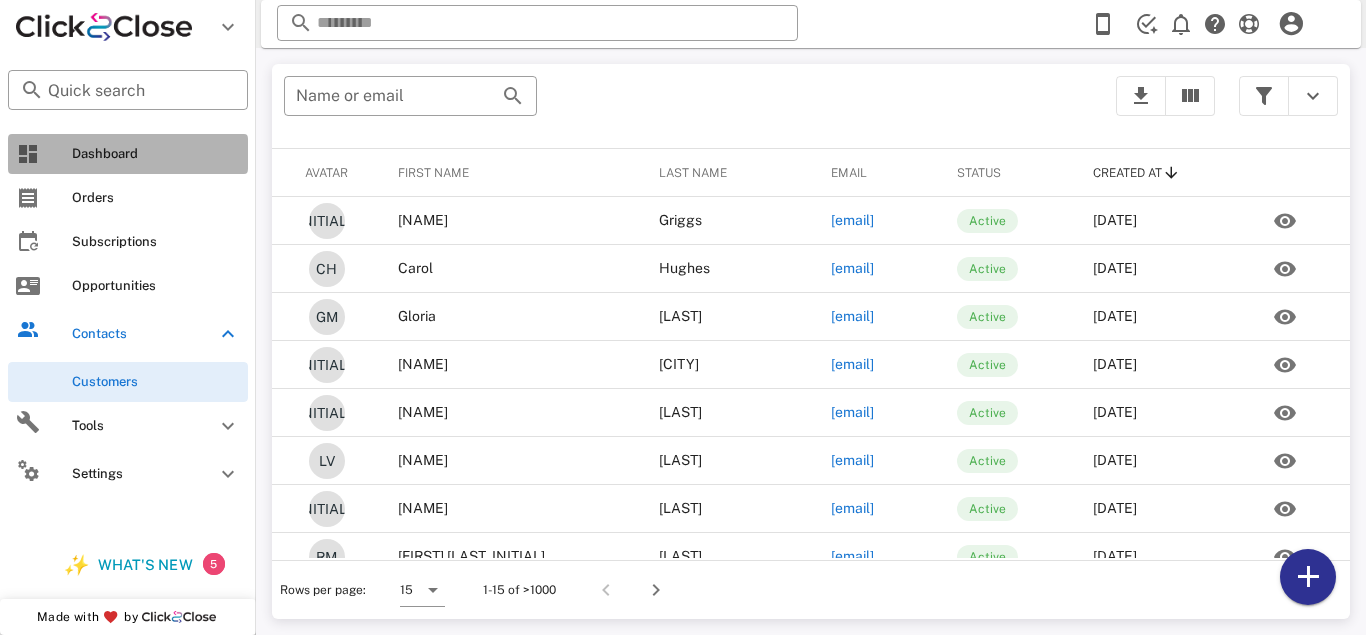 click on "Dashboard" at bounding box center [156, 154] 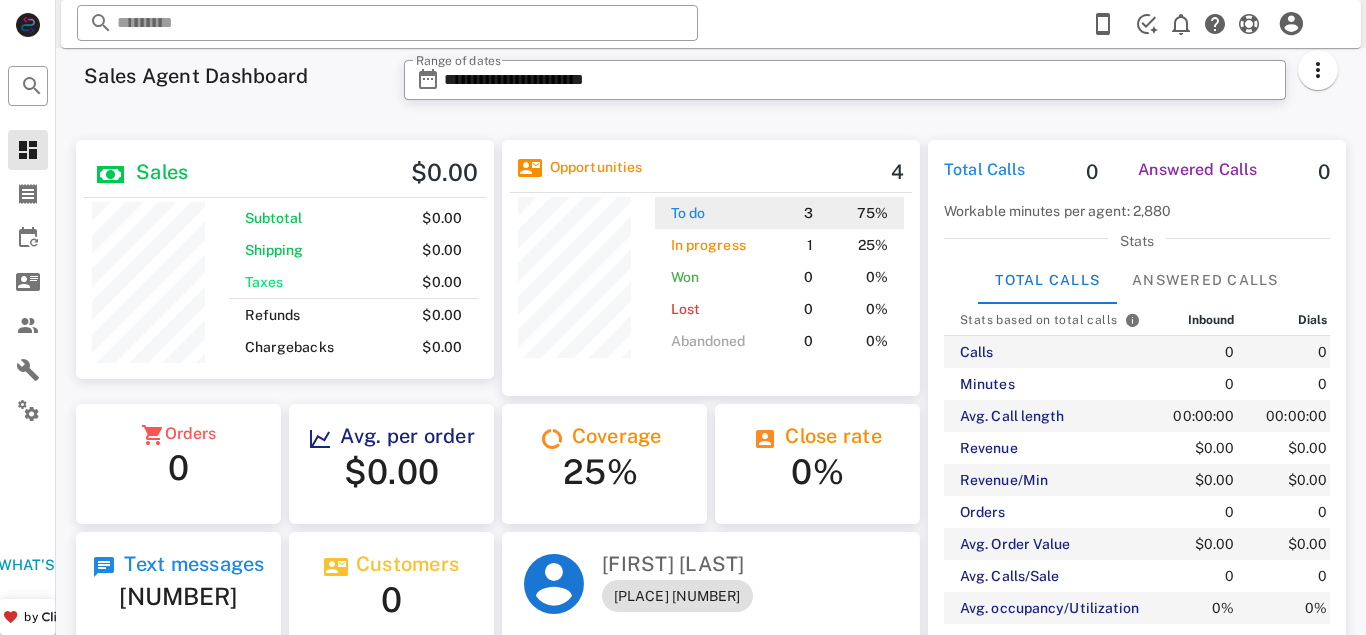 scroll, scrollTop: 999749, scrollLeft: 999582, axis: both 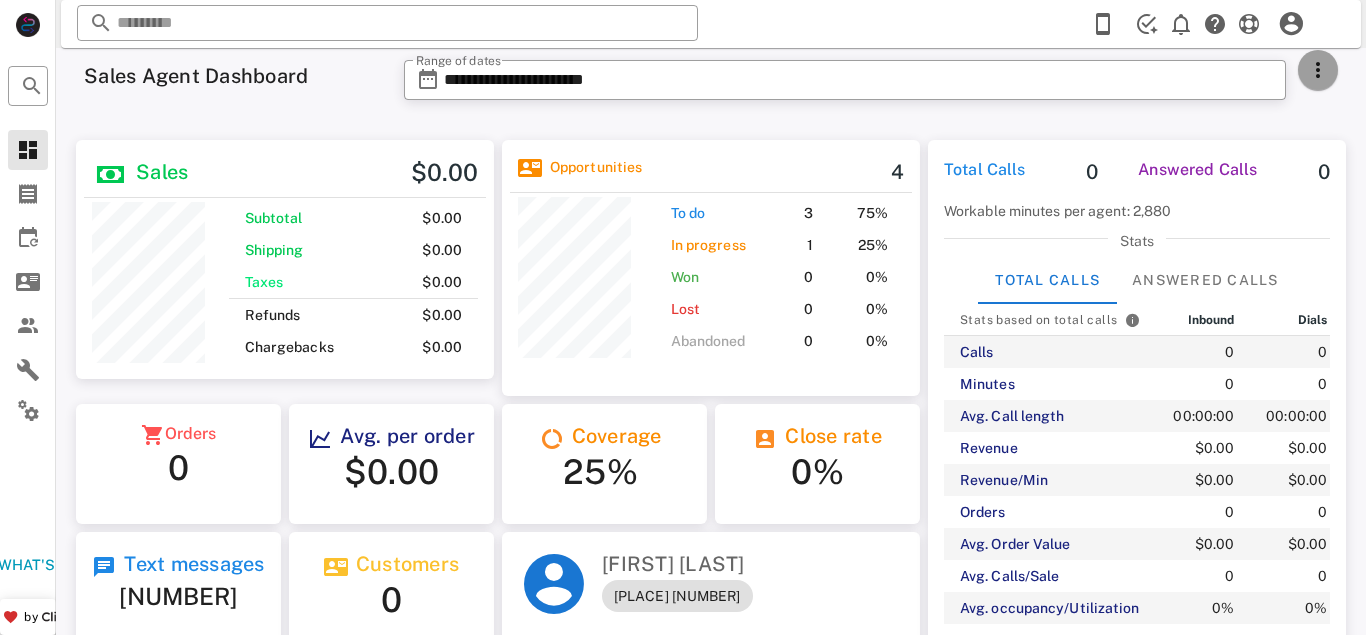 click at bounding box center (1318, 70) 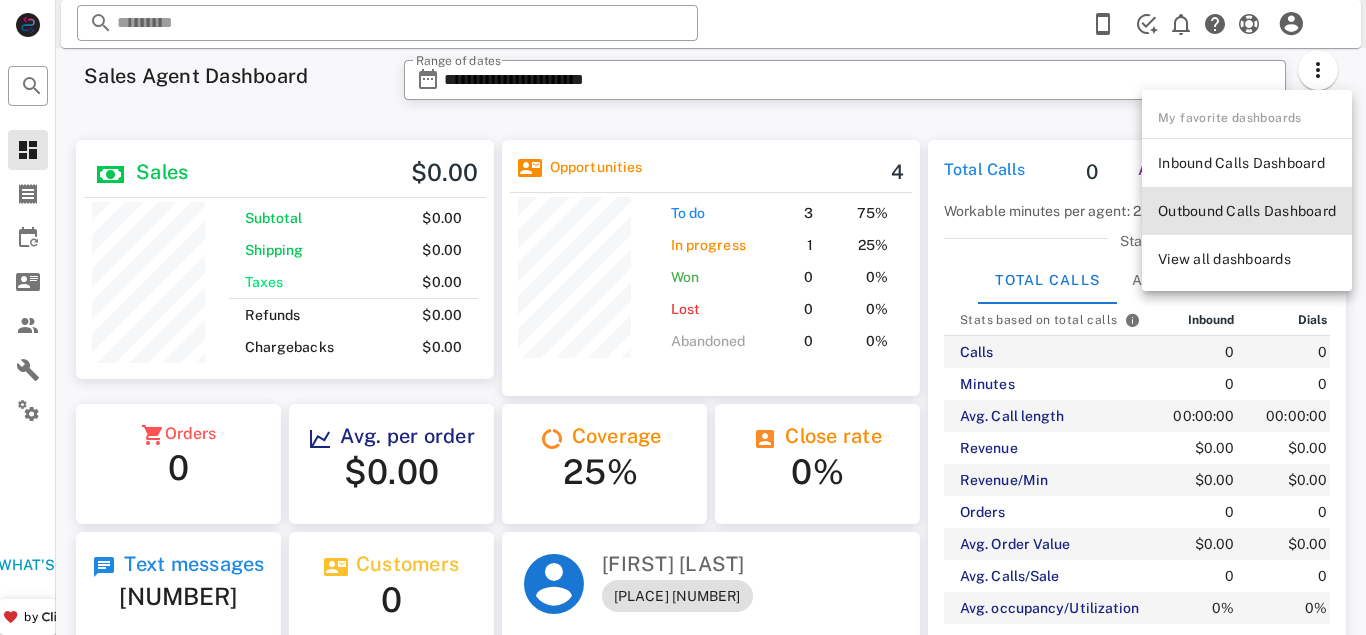 click on "Outbound Calls Dashboard" at bounding box center (1247, 211) 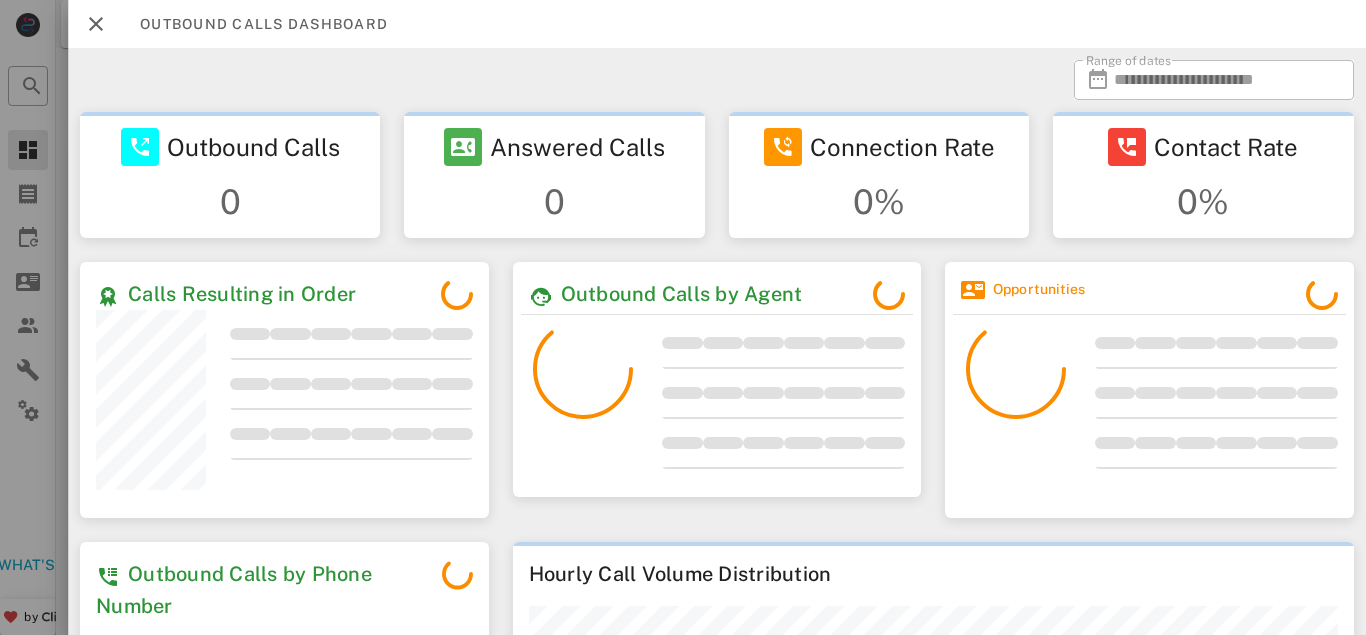 scroll, scrollTop: 999744, scrollLeft: 999591, axis: both 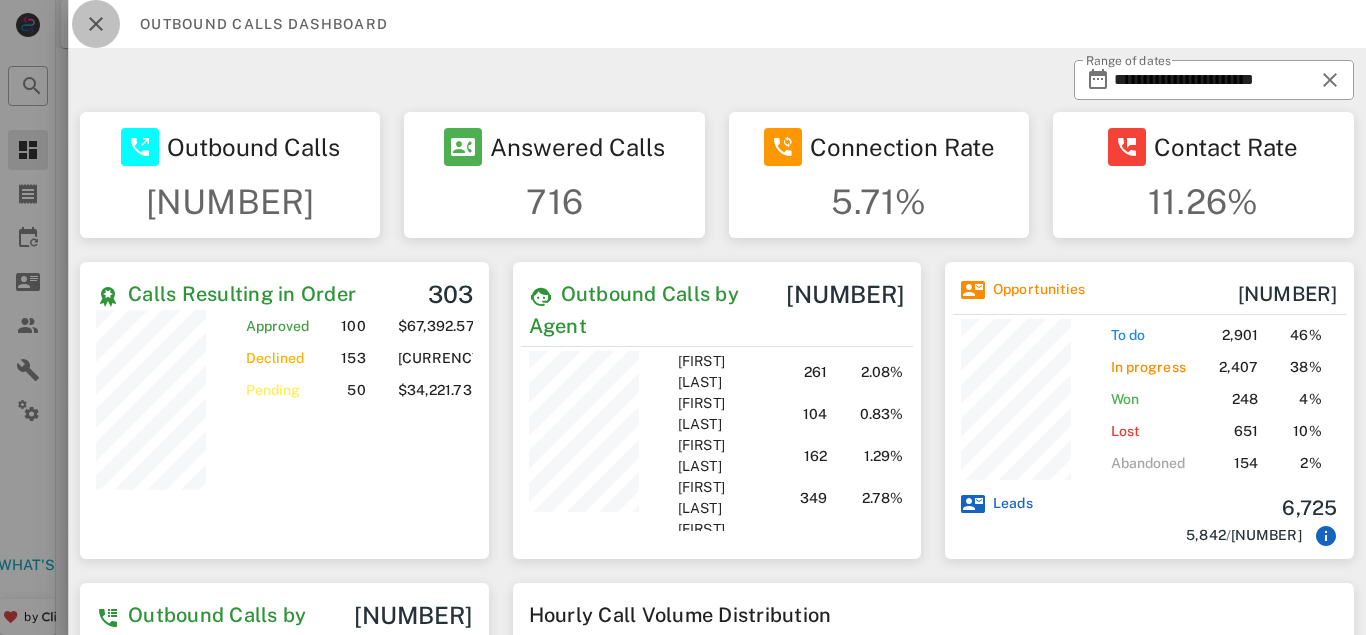 click at bounding box center (96, 24) 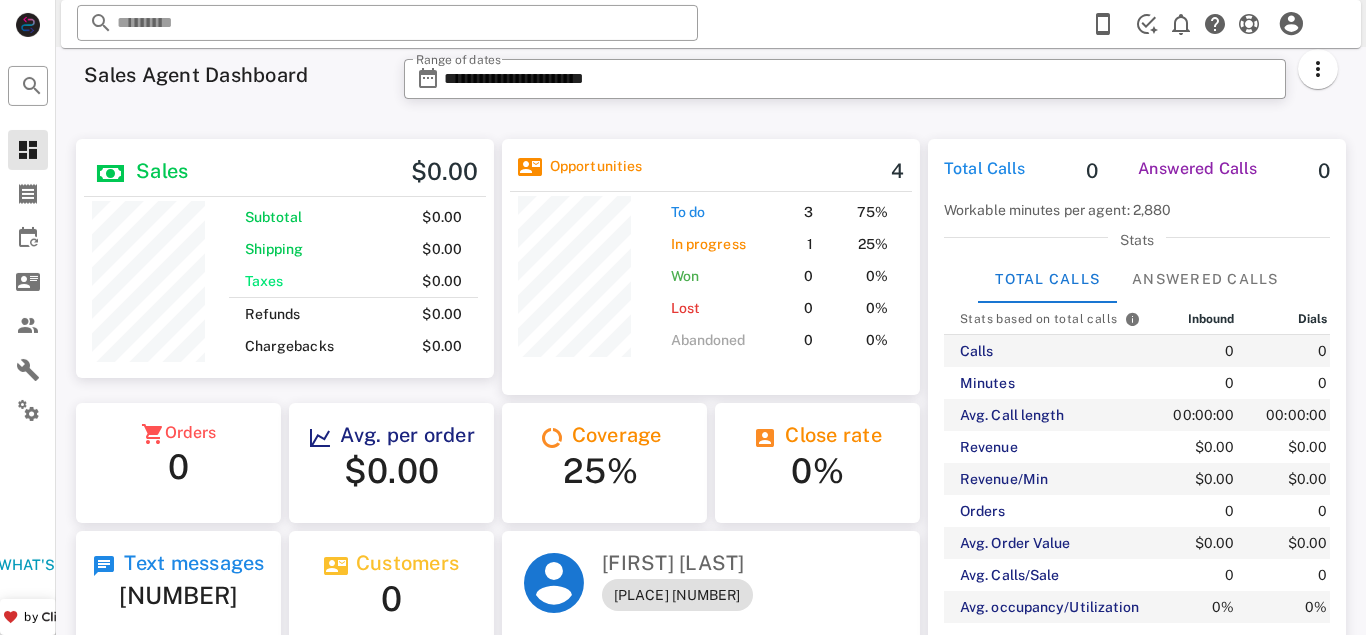 scroll, scrollTop: 0, scrollLeft: 0, axis: both 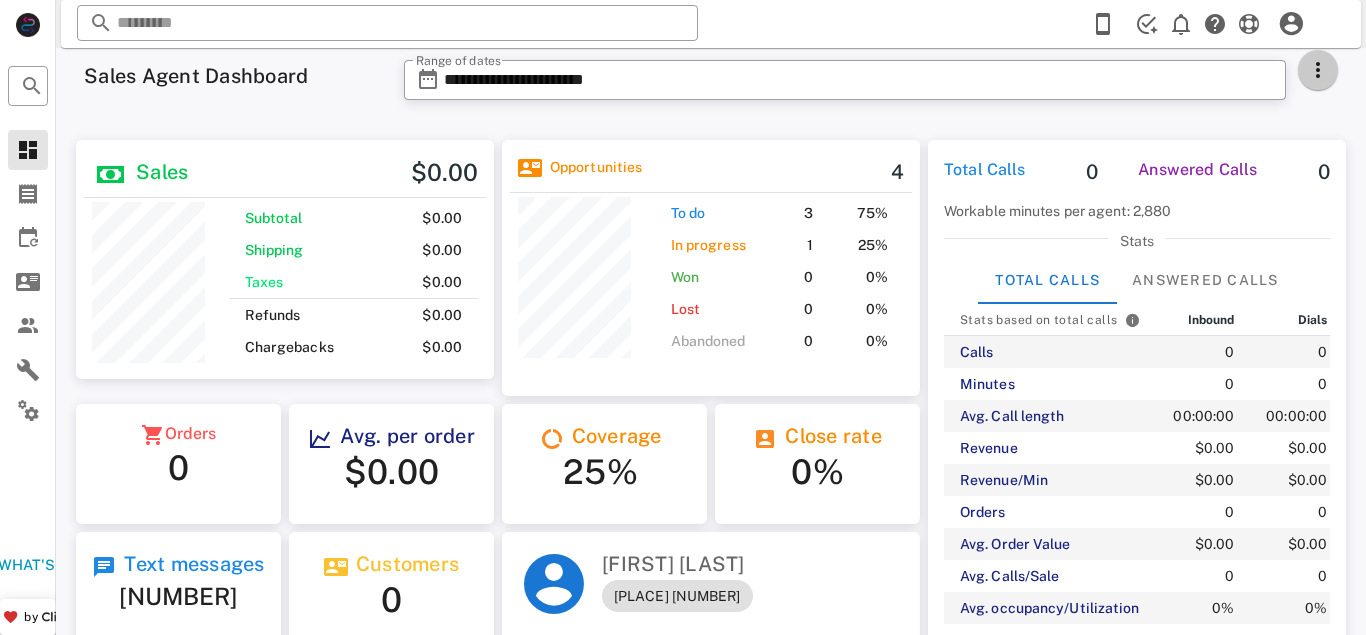 click at bounding box center [1318, 70] 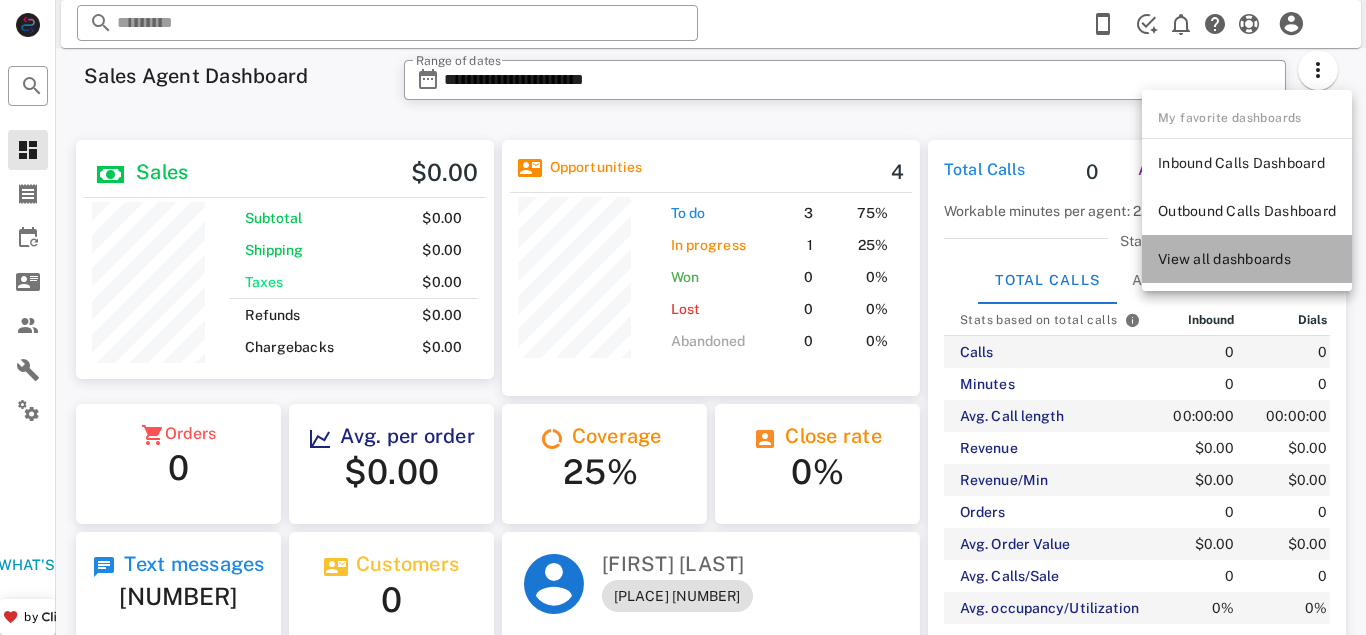 click on "View all dashboards" at bounding box center [1247, 259] 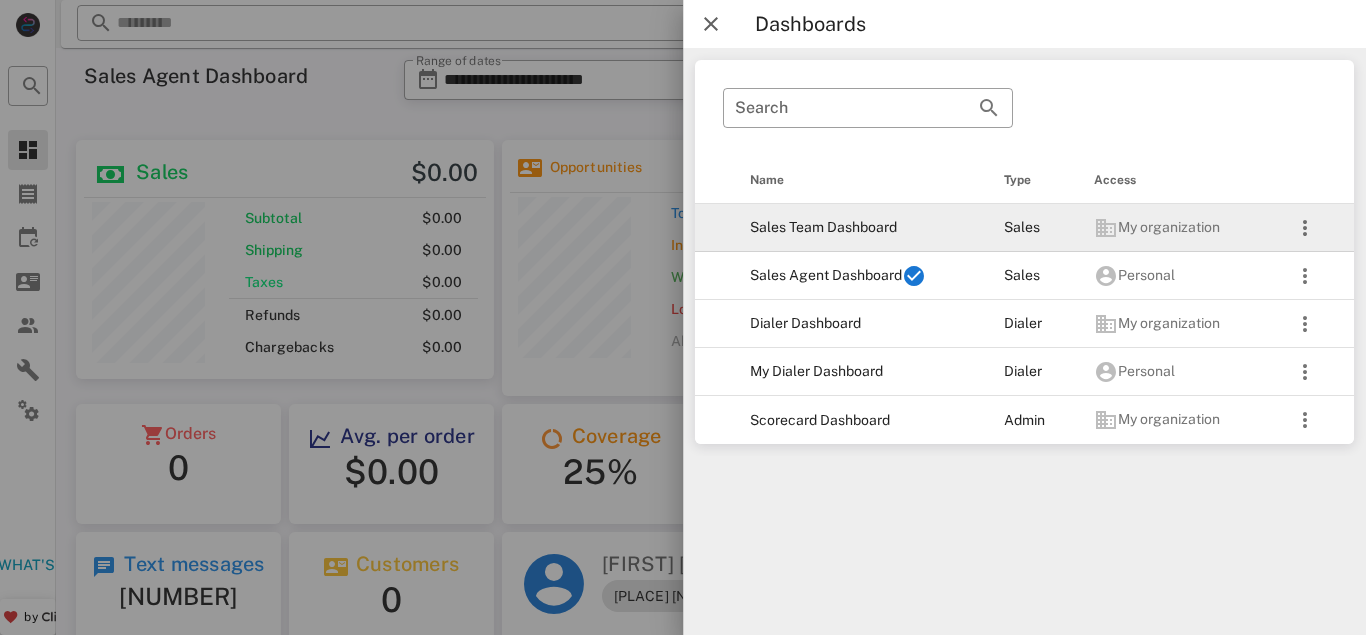 click on "Sales Team Dashboard" at bounding box center [861, 228] 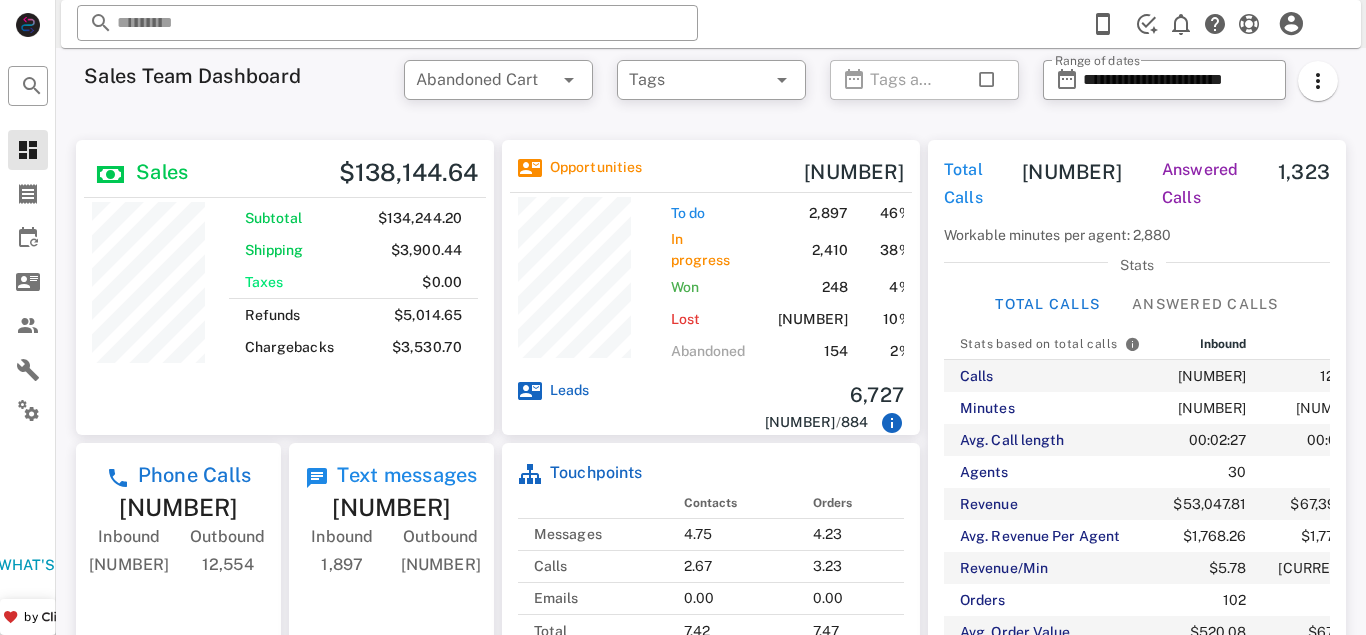 scroll, scrollTop: 999714, scrollLeft: 999582, axis: both 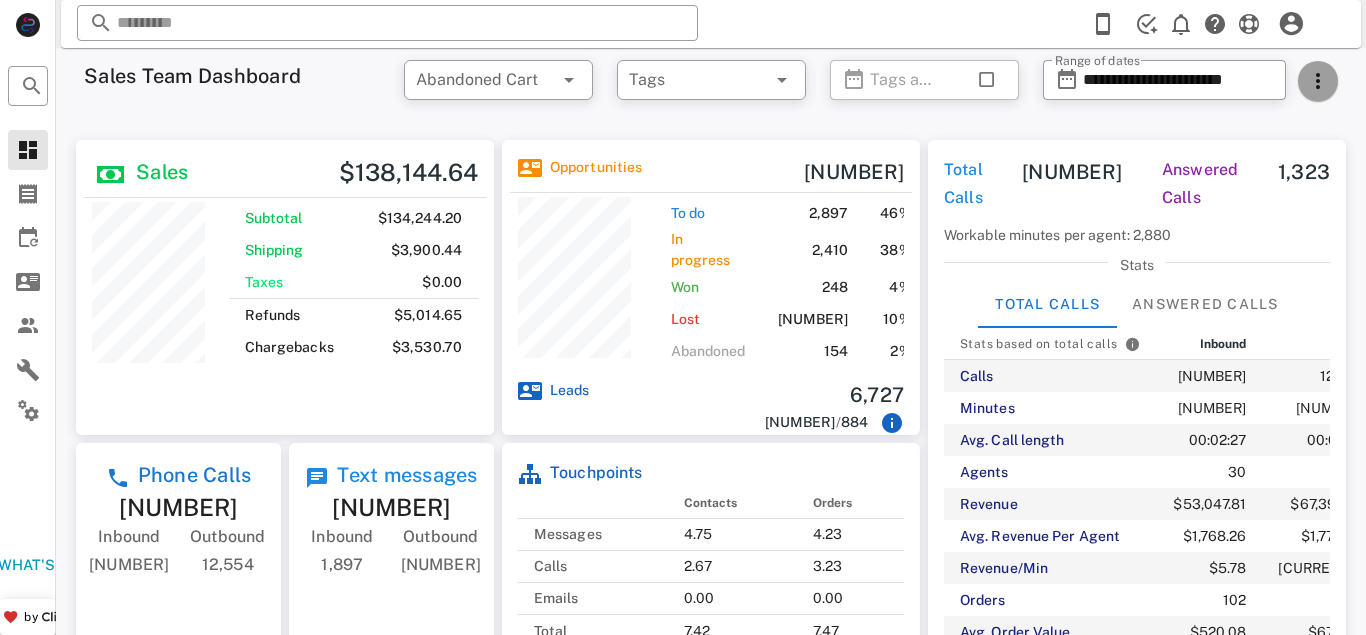 click at bounding box center [1318, 81] 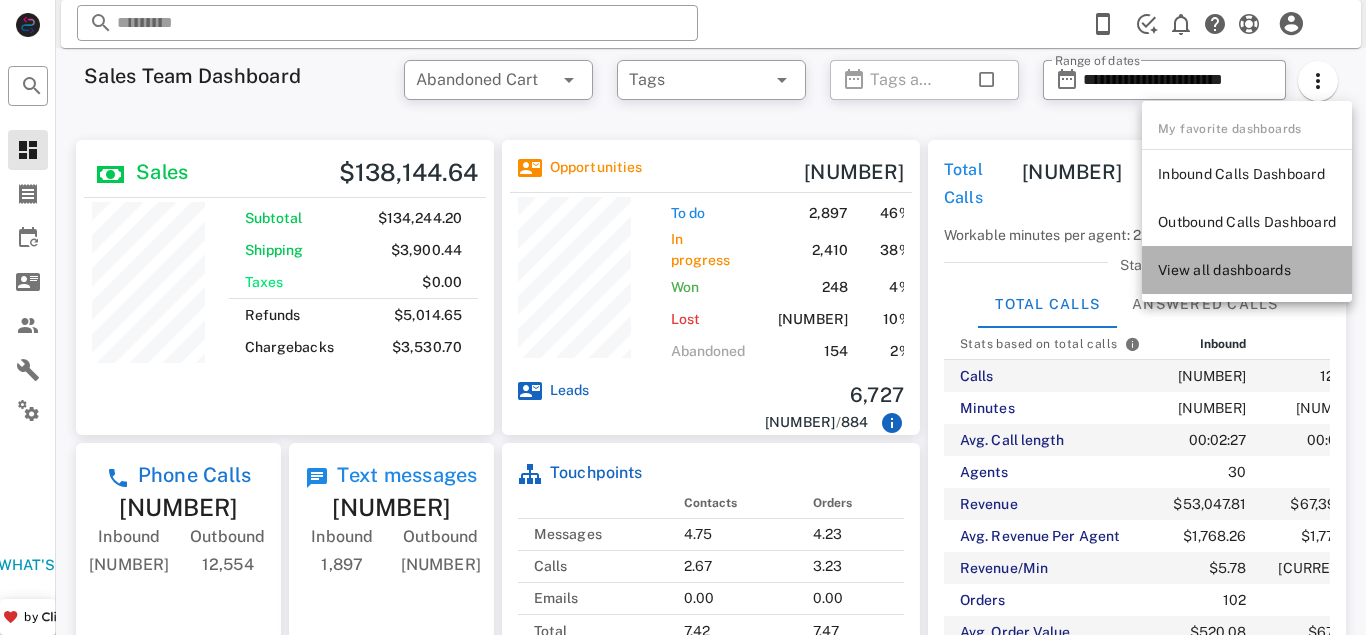 click on "View all dashboards" at bounding box center [1247, 270] 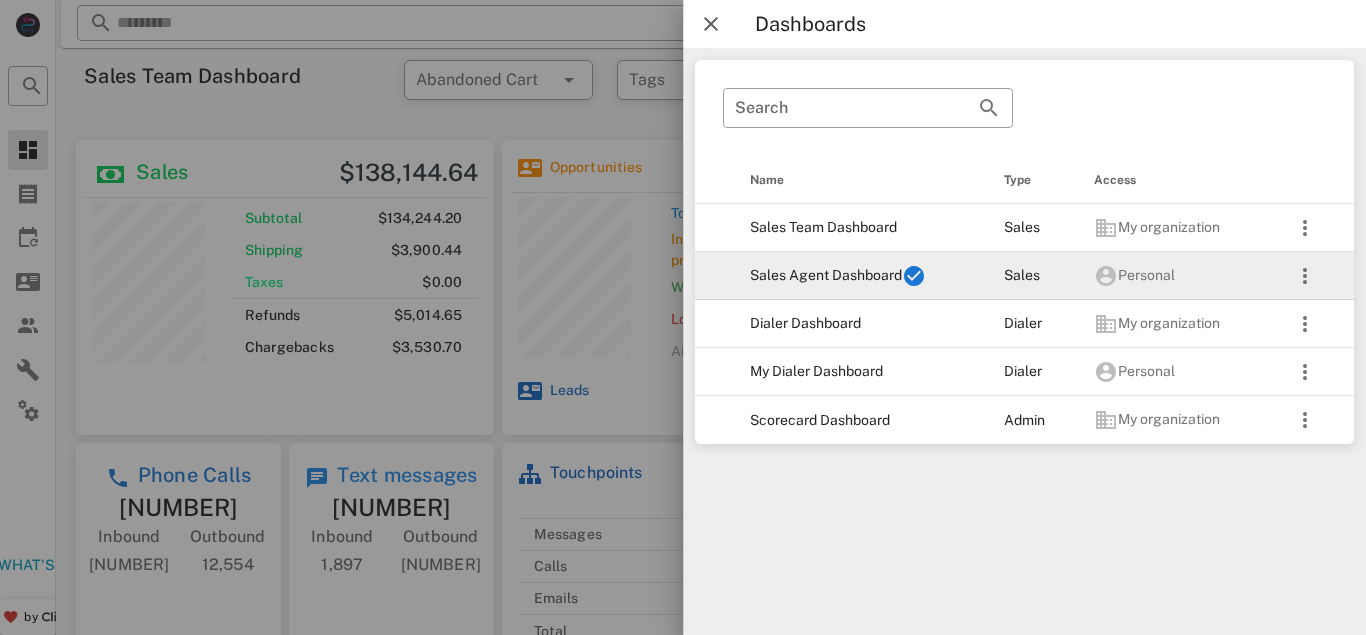 click on "Sales Agent Dashboard" at bounding box center [861, 276] 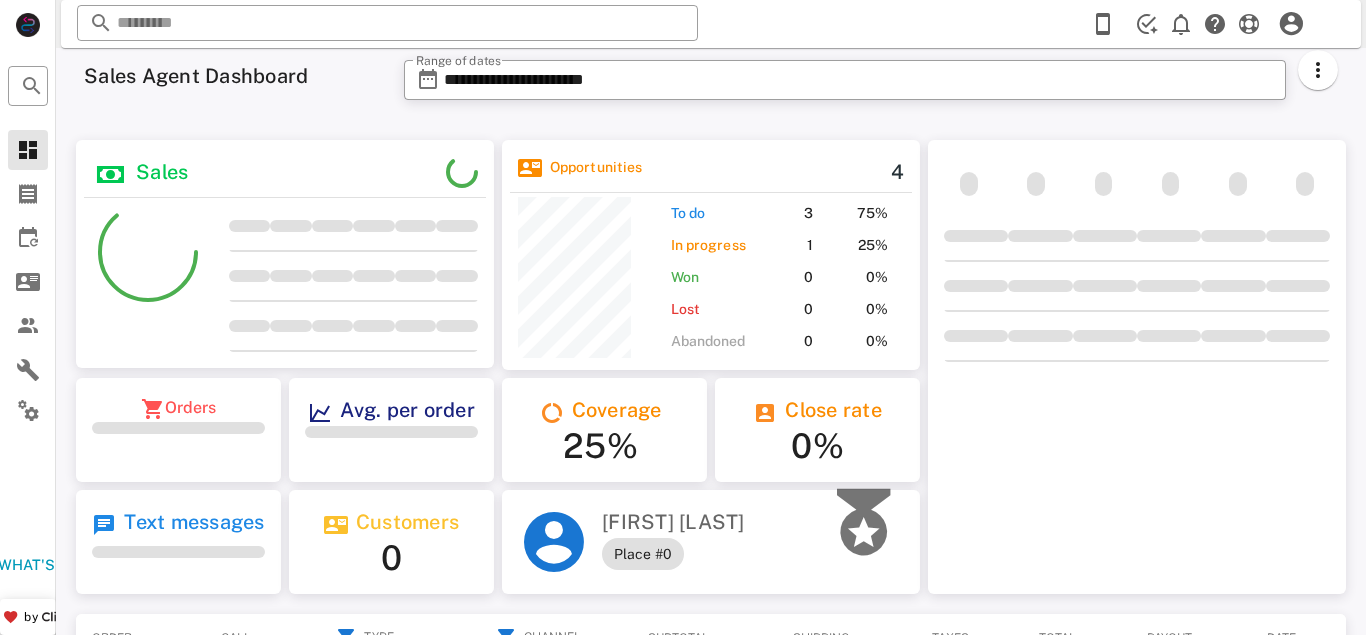 scroll, scrollTop: 999770, scrollLeft: 999582, axis: both 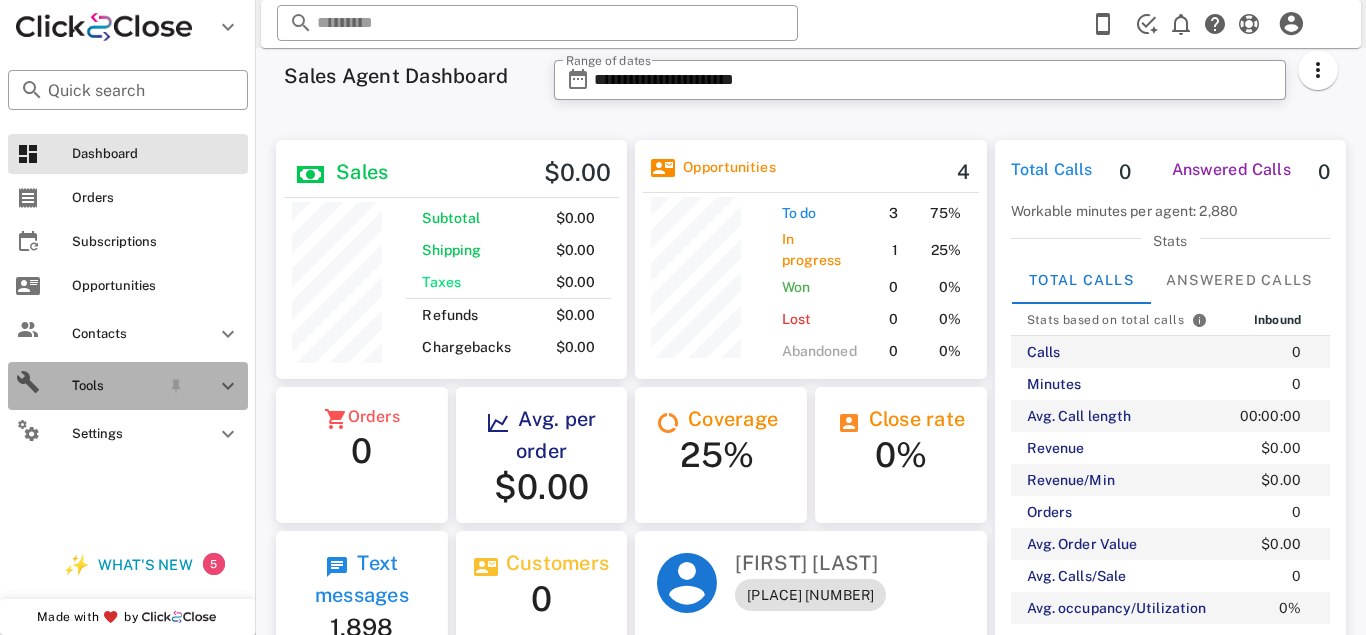 click at bounding box center (216, 386) 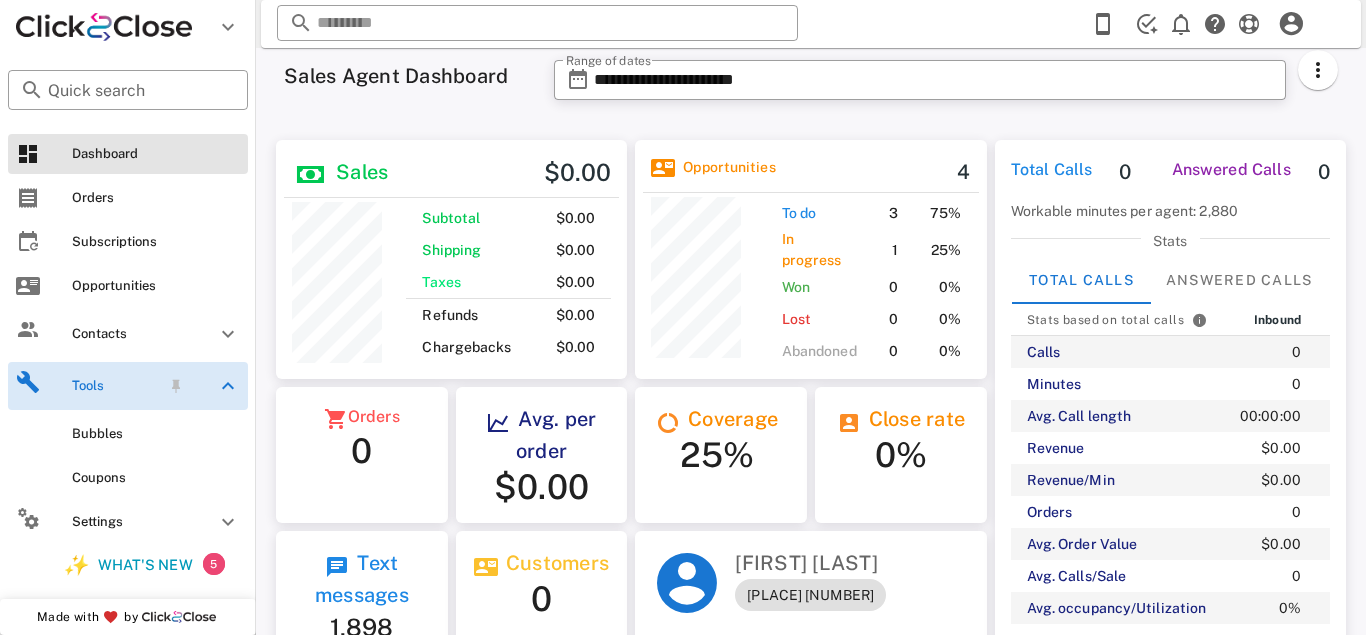 click at bounding box center (216, 386) 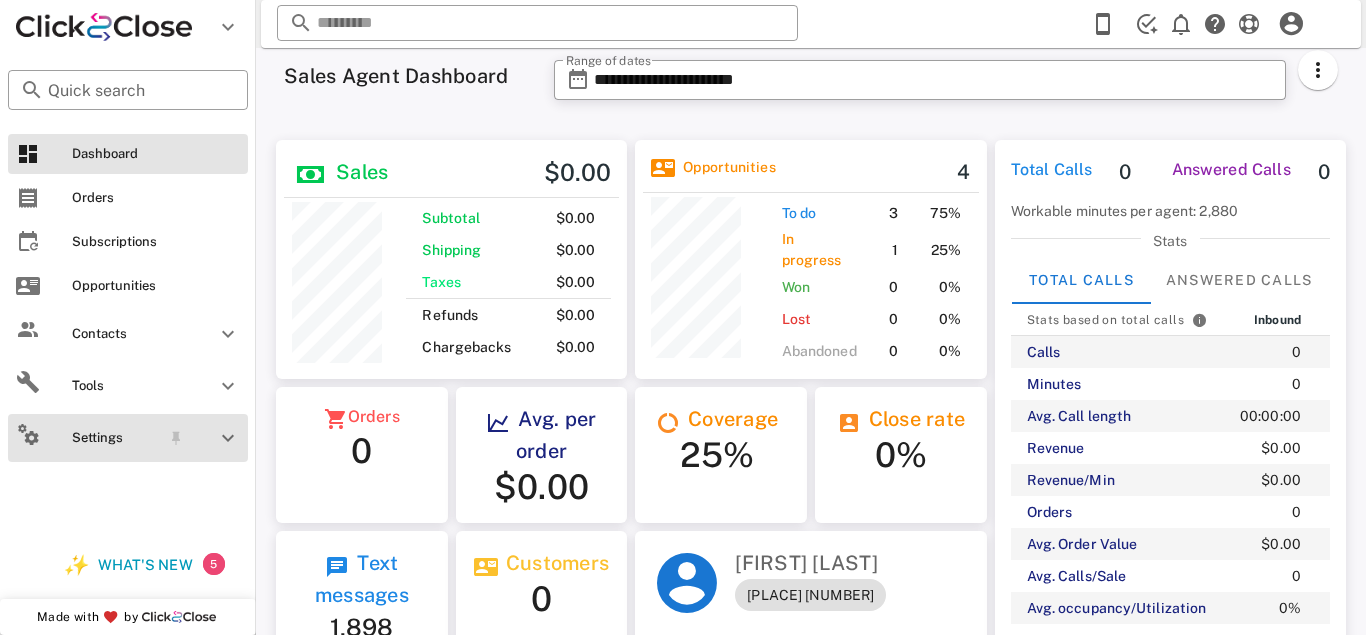 click on "Settings" at bounding box center (128, 438) 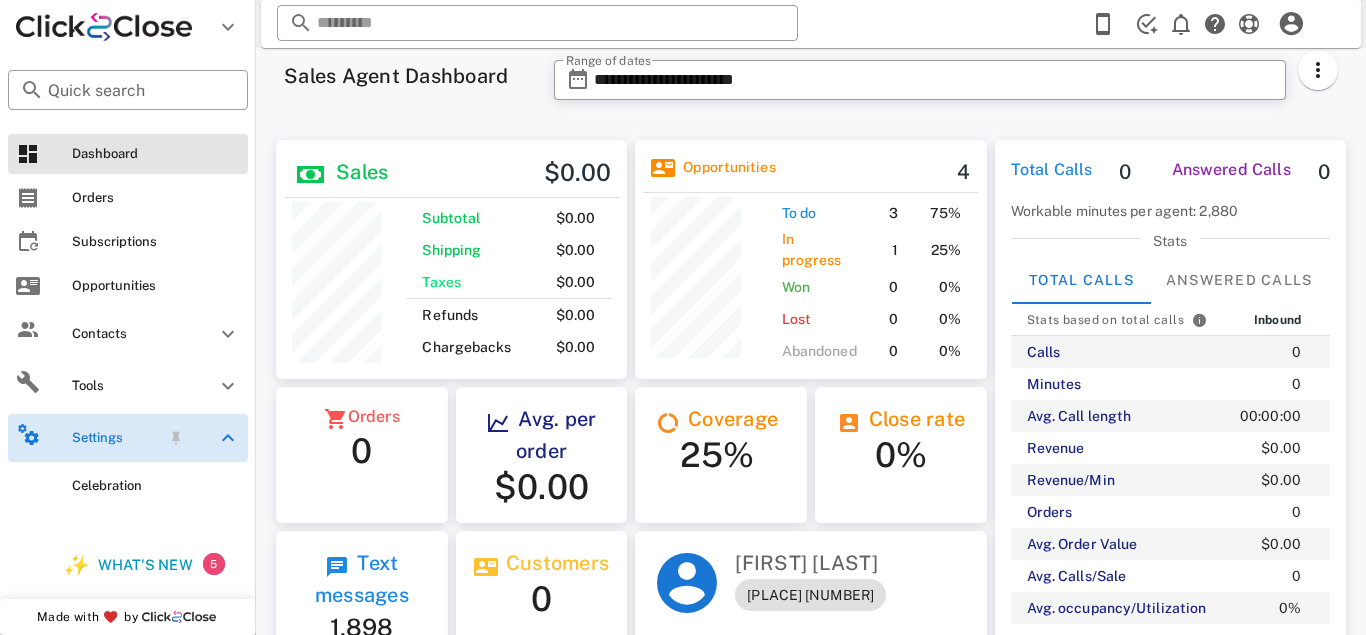 click on "Settings" at bounding box center (128, 438) 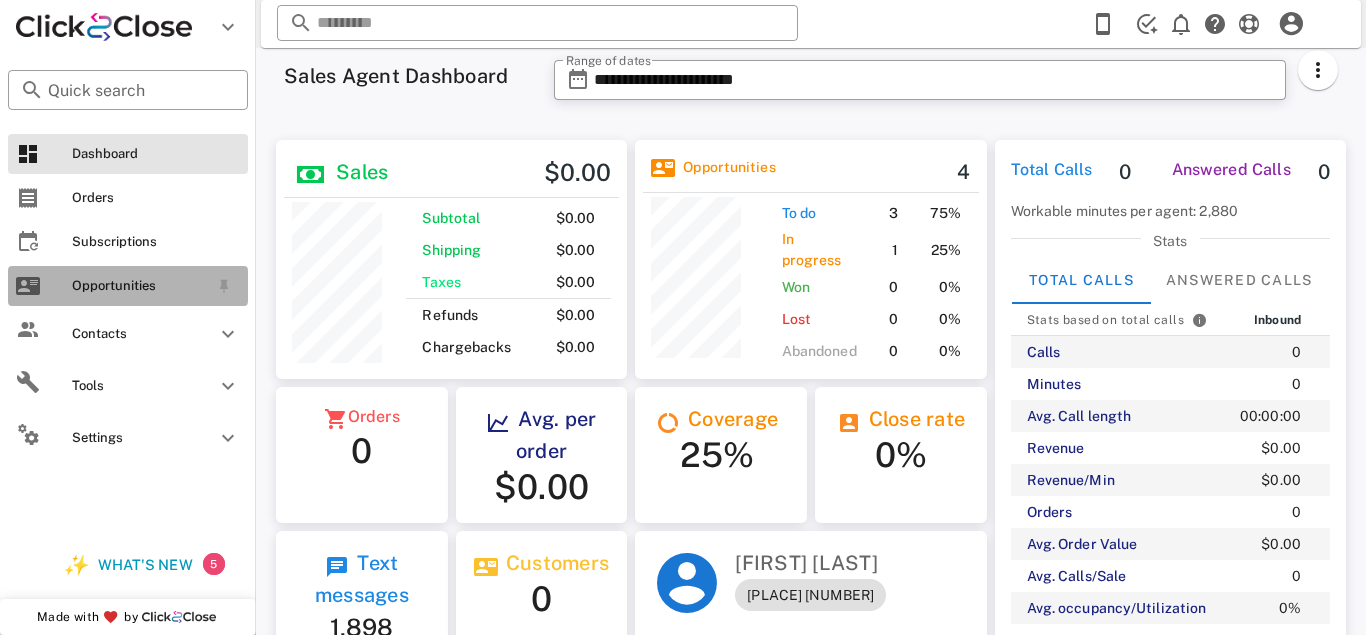 click on "Opportunities" at bounding box center [128, 286] 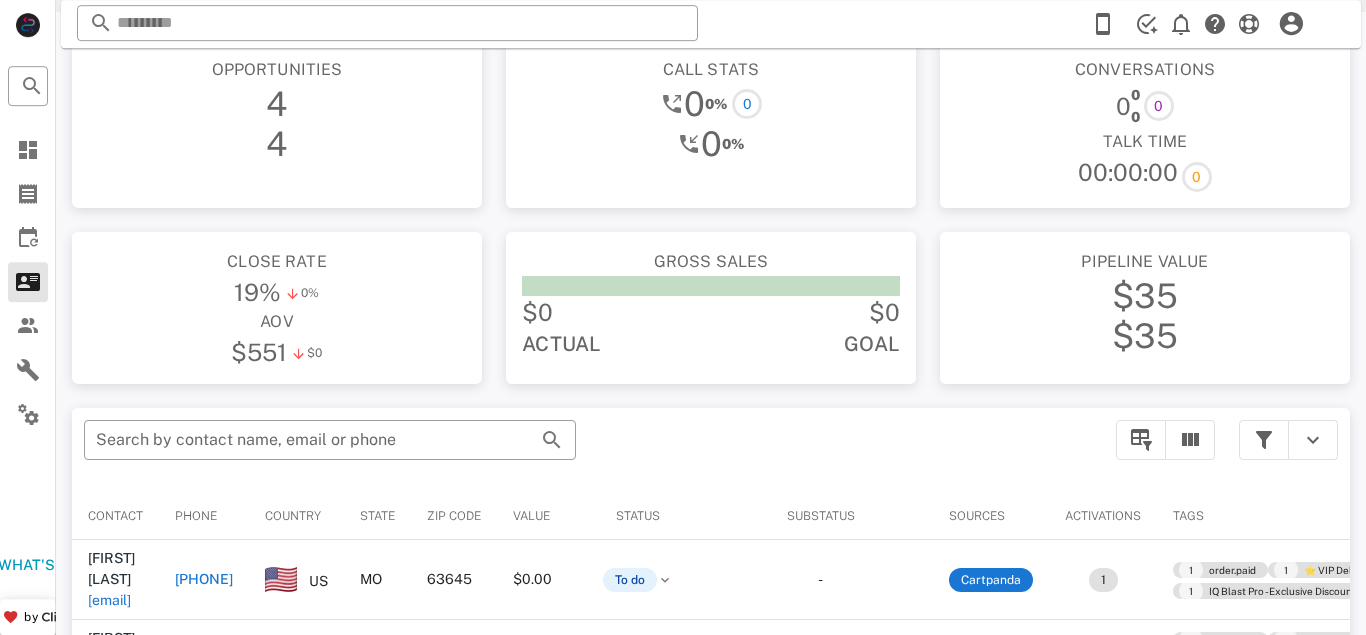 scroll, scrollTop: 0, scrollLeft: 0, axis: both 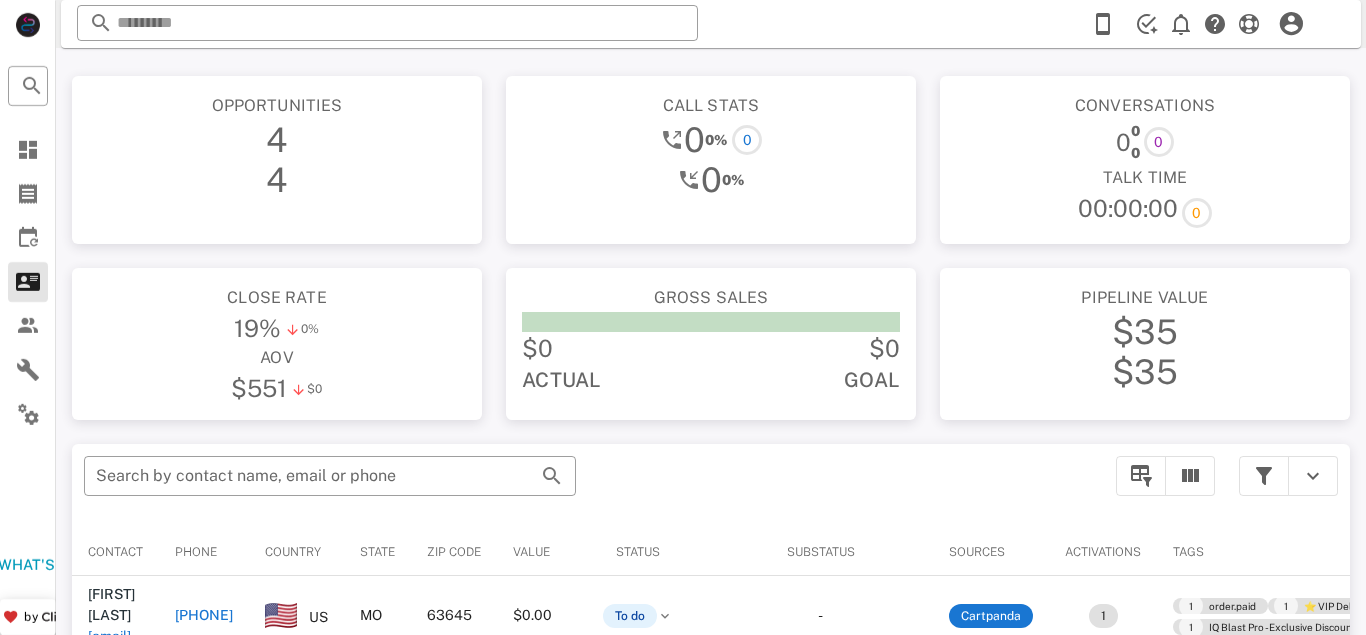 click at bounding box center (1204, 24) 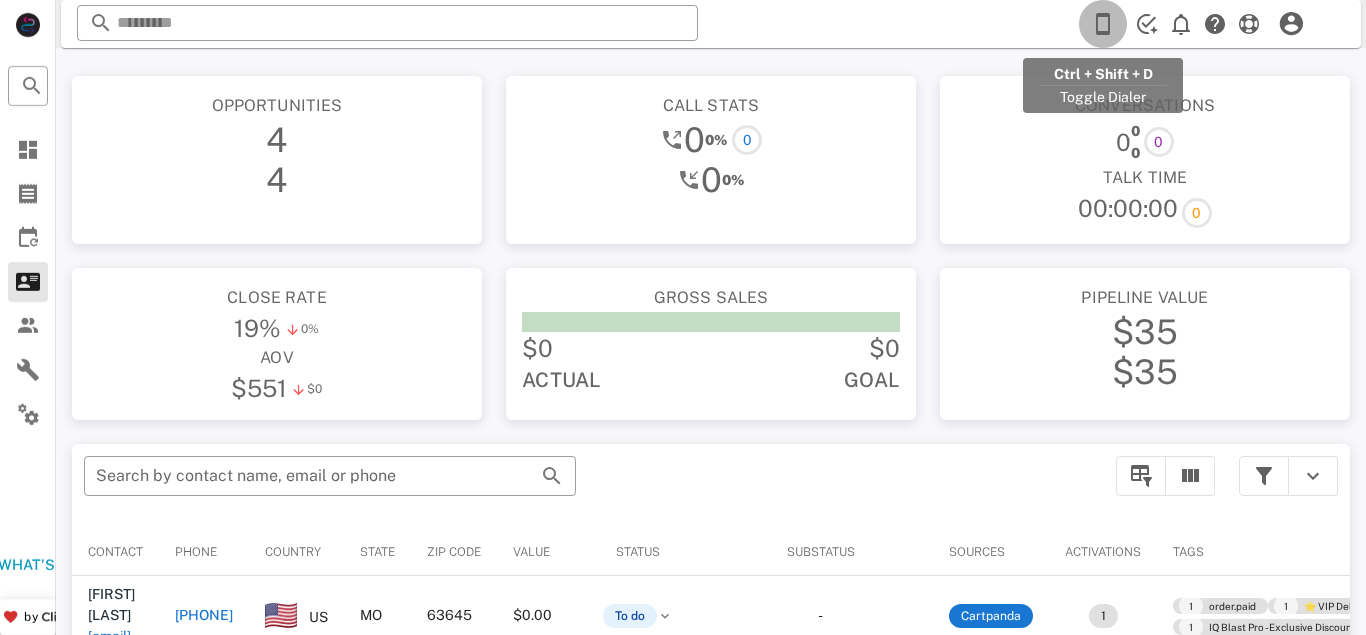 click at bounding box center [1103, 24] 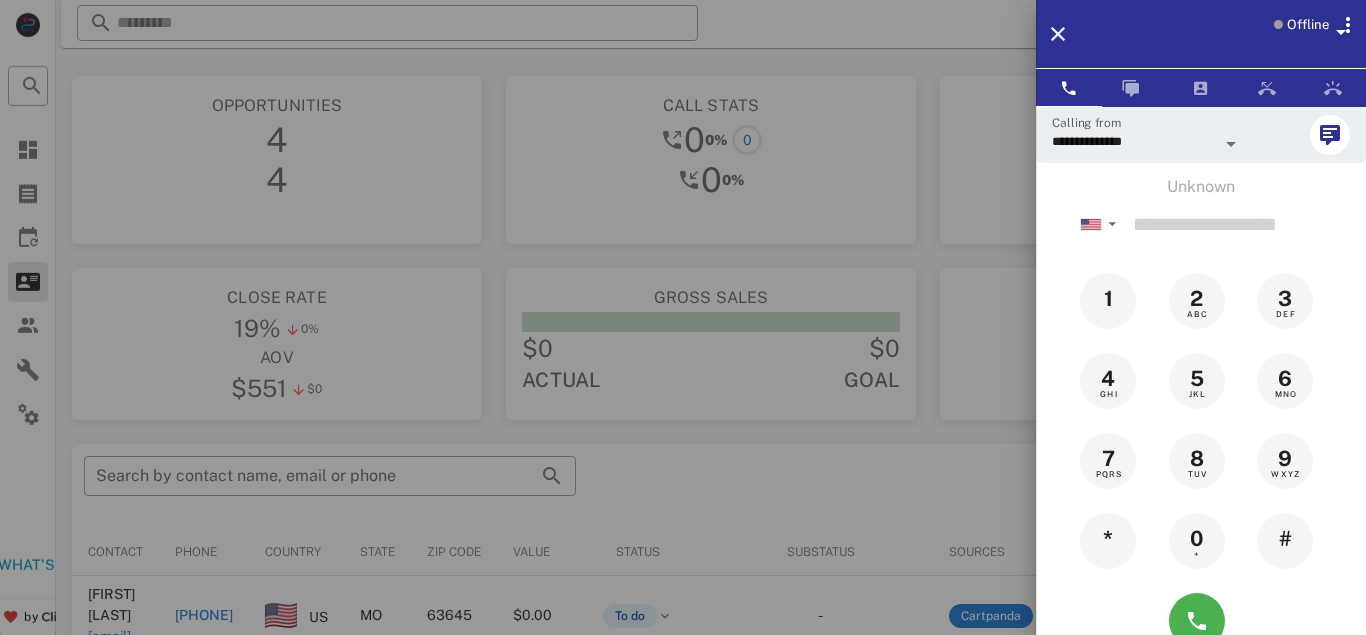 click at bounding box center [1341, 32] 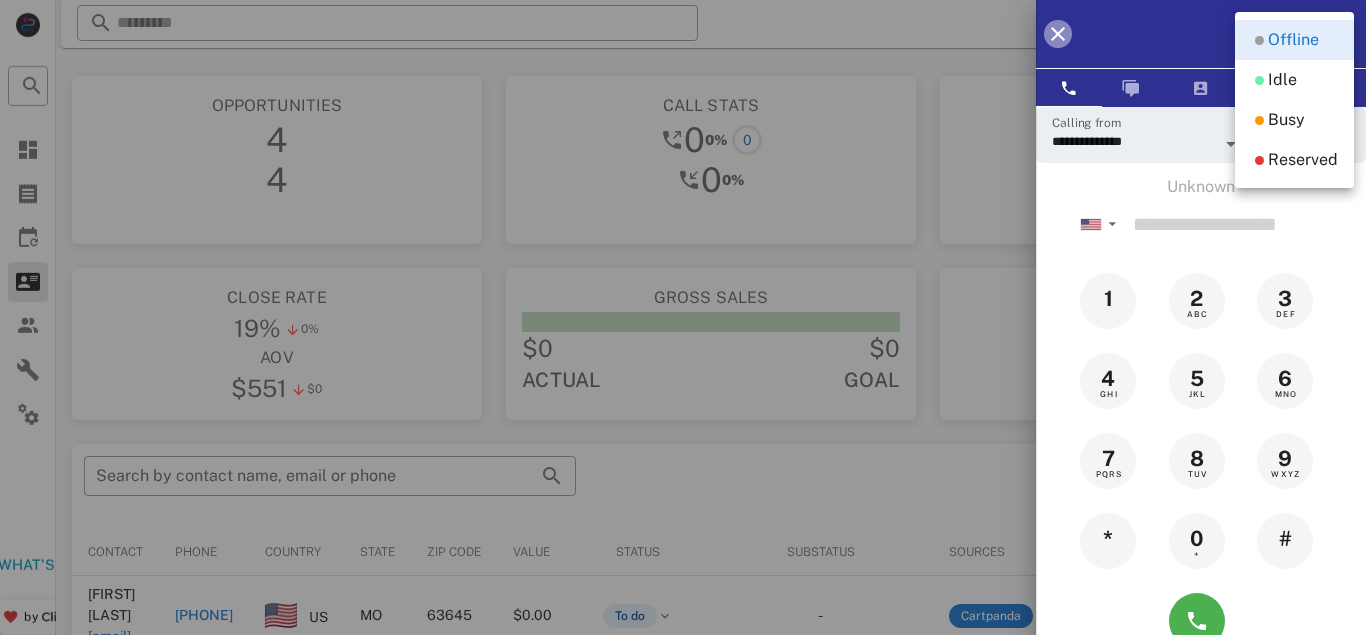 click at bounding box center [1058, 34] 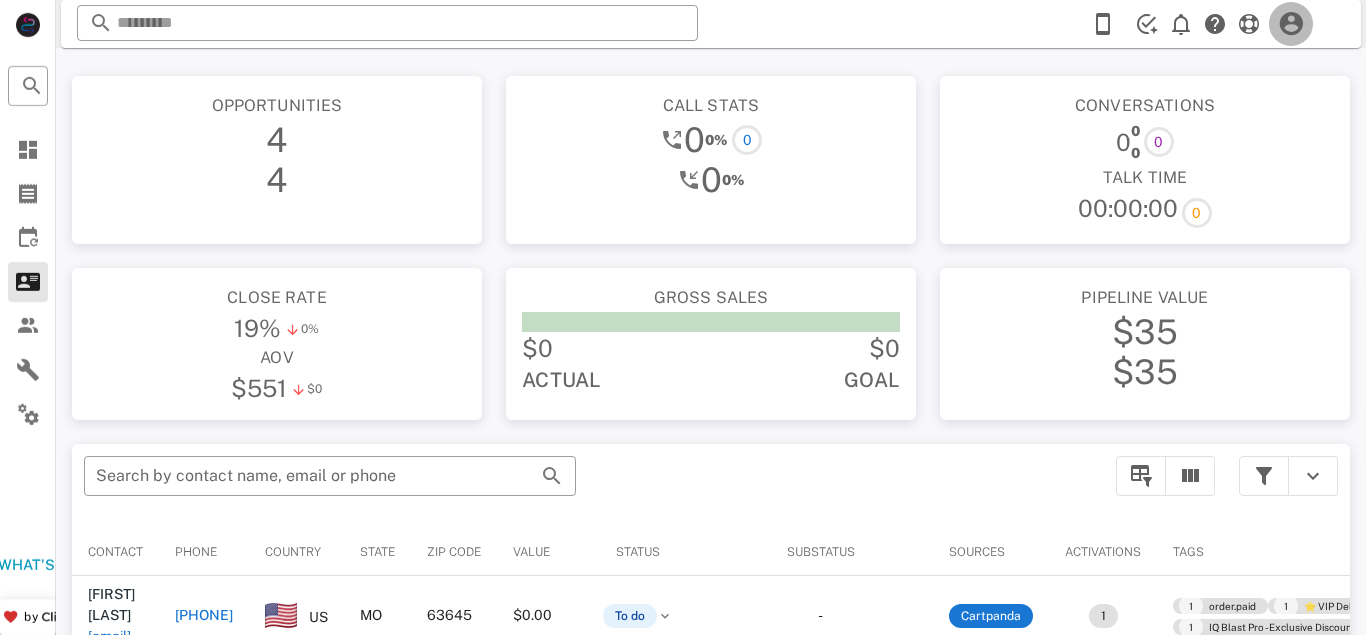 click at bounding box center (1291, 24) 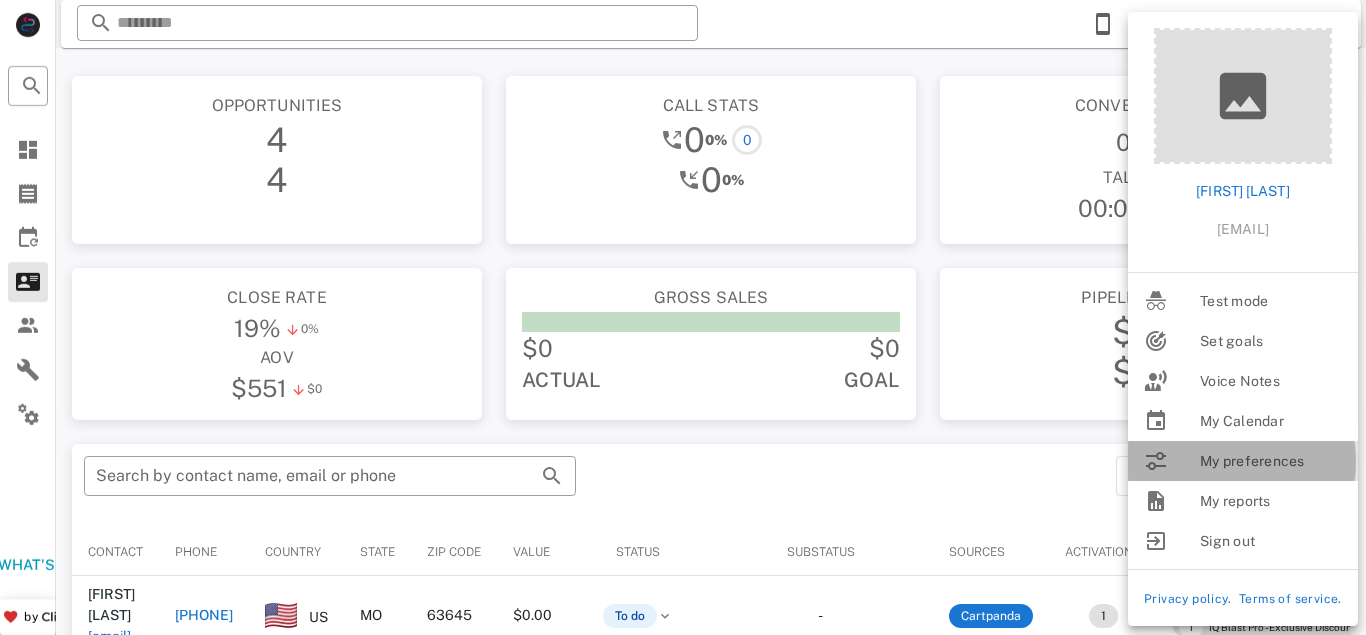 click on "My preferences" at bounding box center (1271, 461) 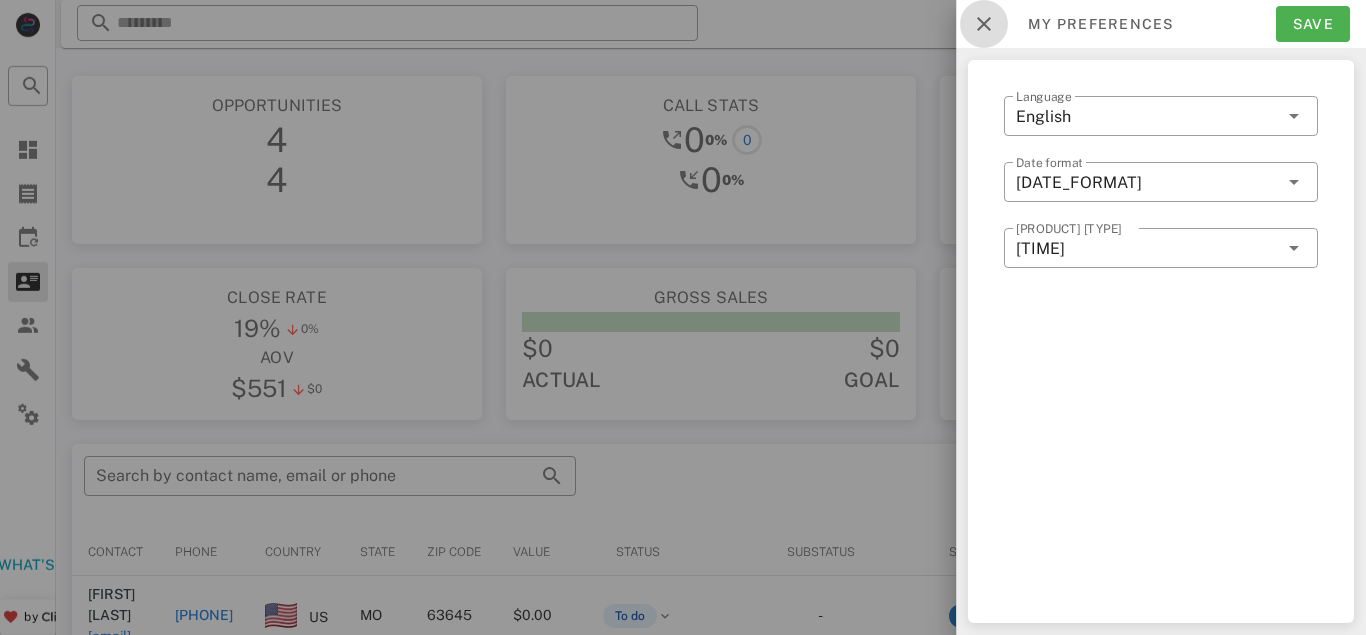 click at bounding box center (984, 24) 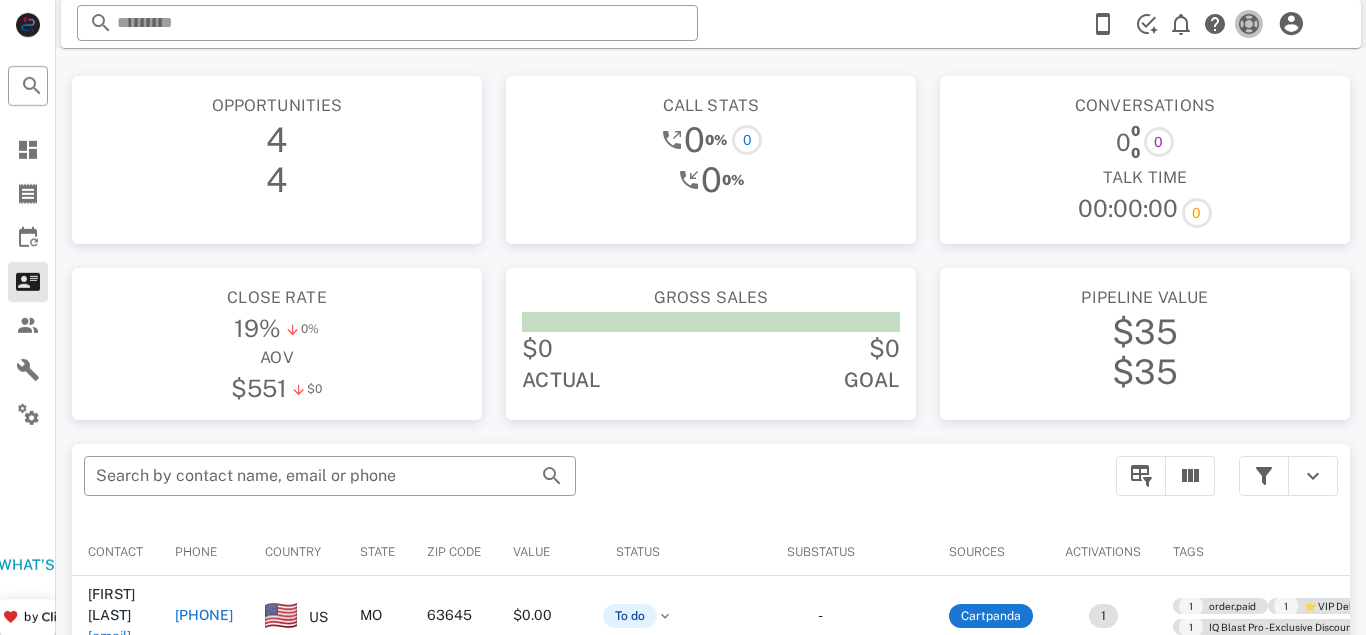 click at bounding box center [1249, 24] 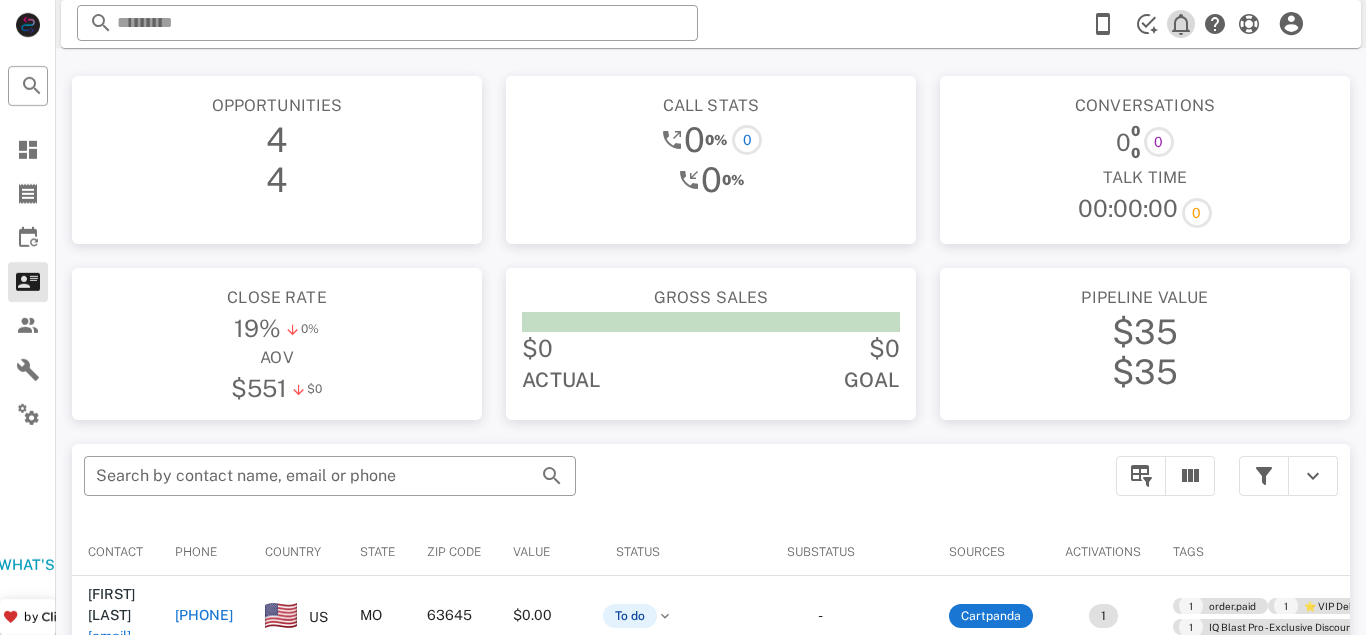 click at bounding box center [1181, 24] 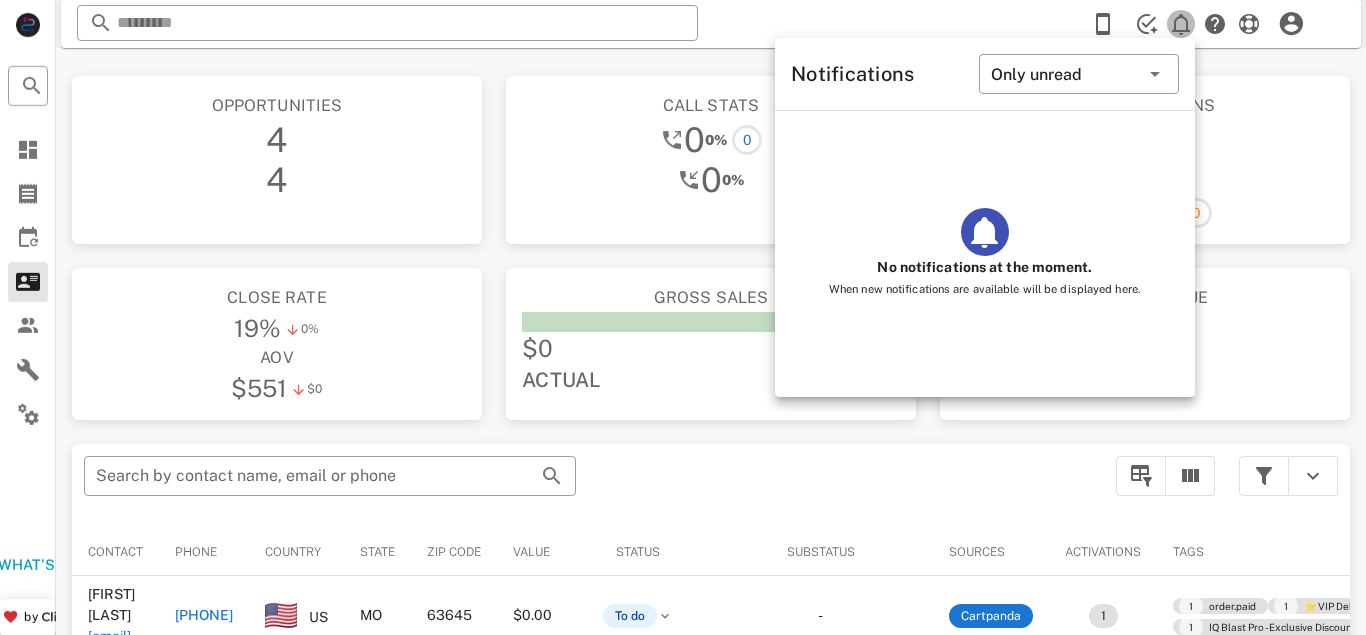 click at bounding box center [1181, 24] 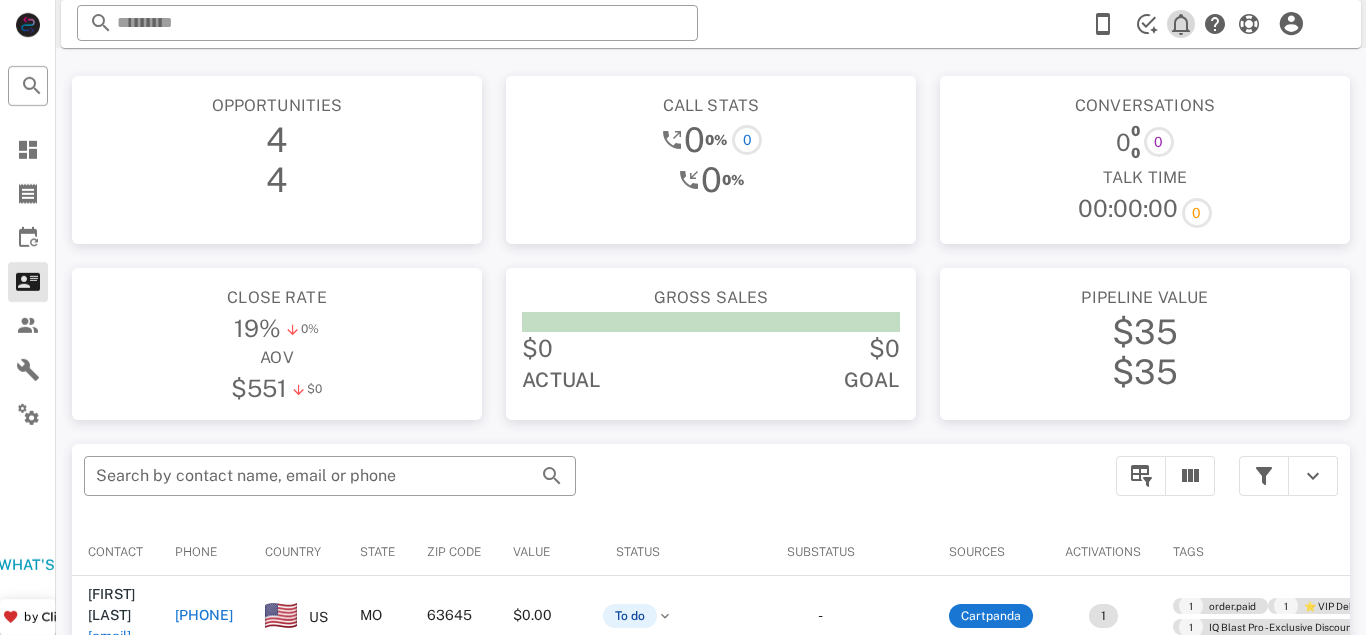 click at bounding box center [1181, 24] 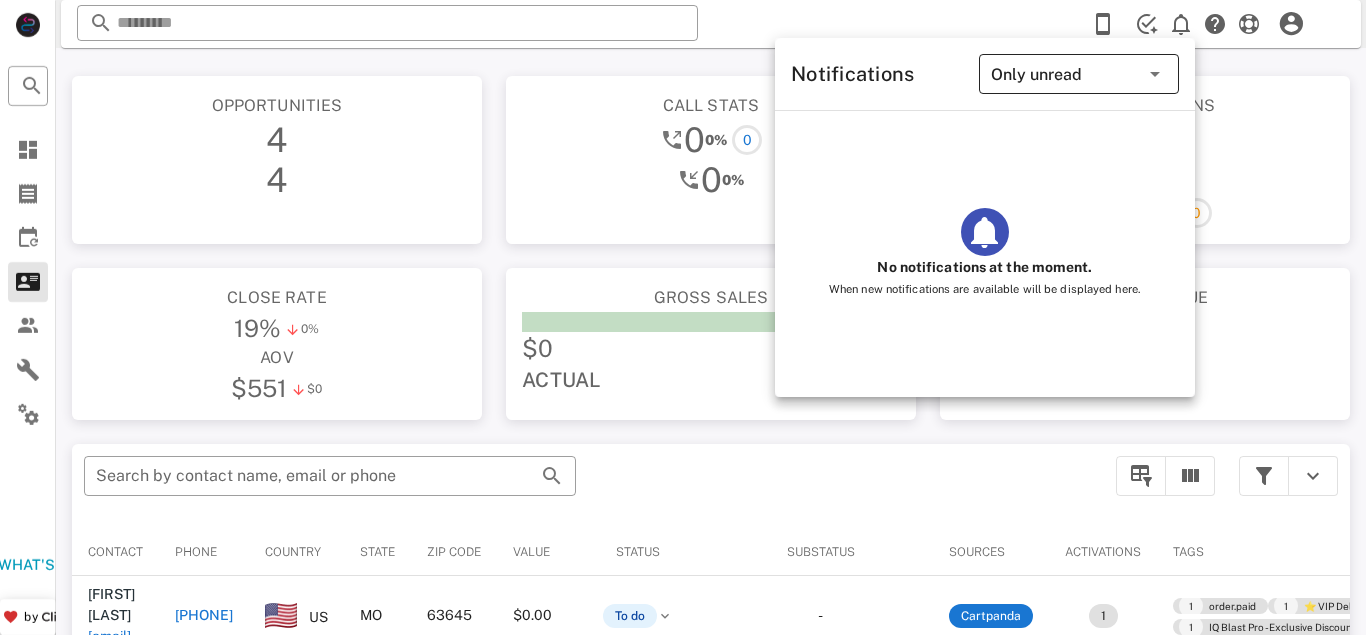 click at bounding box center [1155, 74] 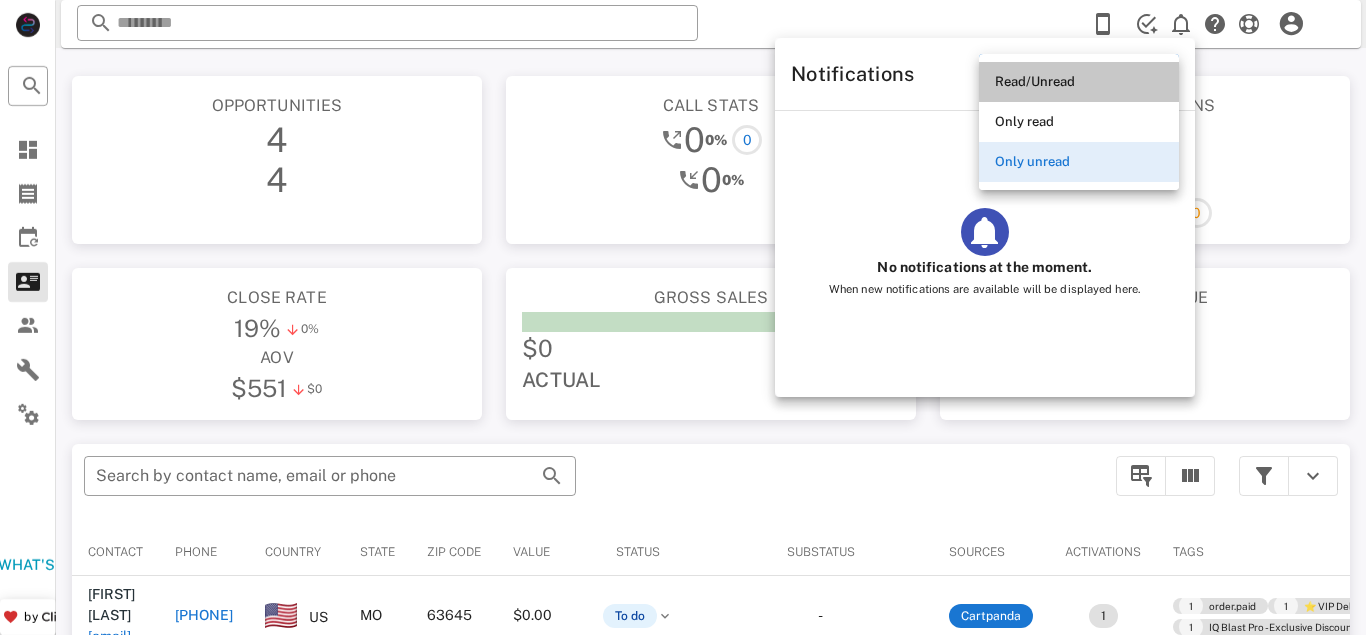 click on "Read/Unread" at bounding box center (1079, 82) 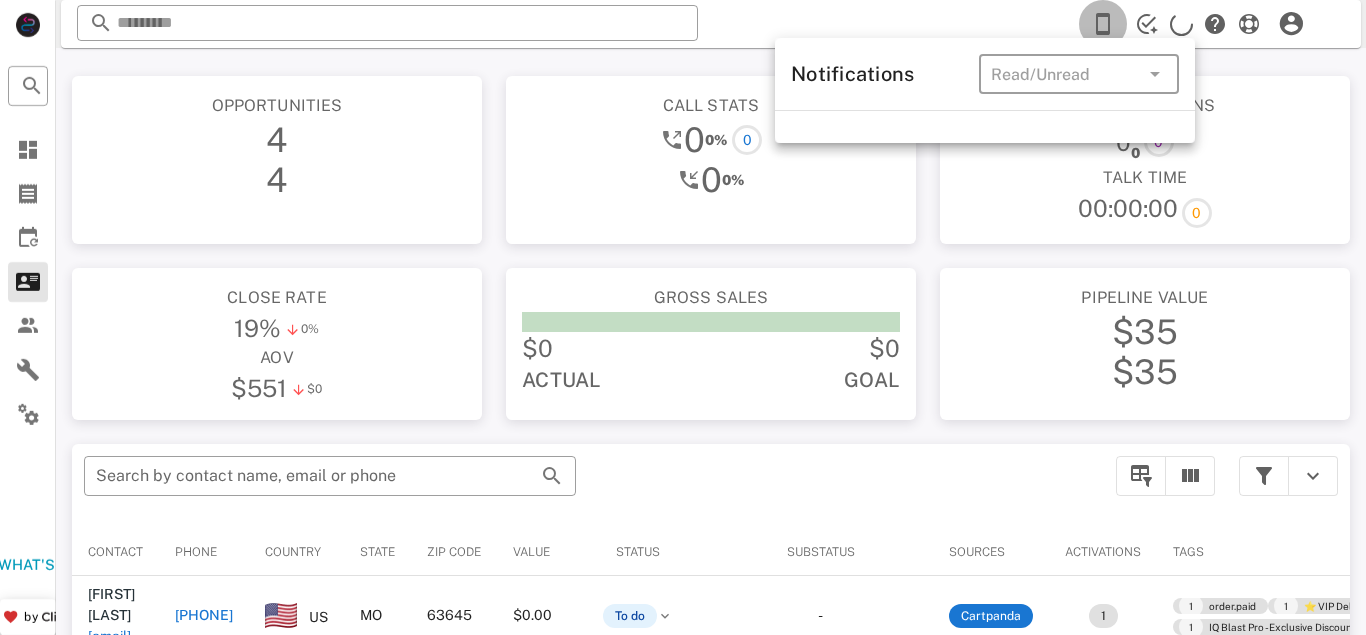 click at bounding box center (1103, 24) 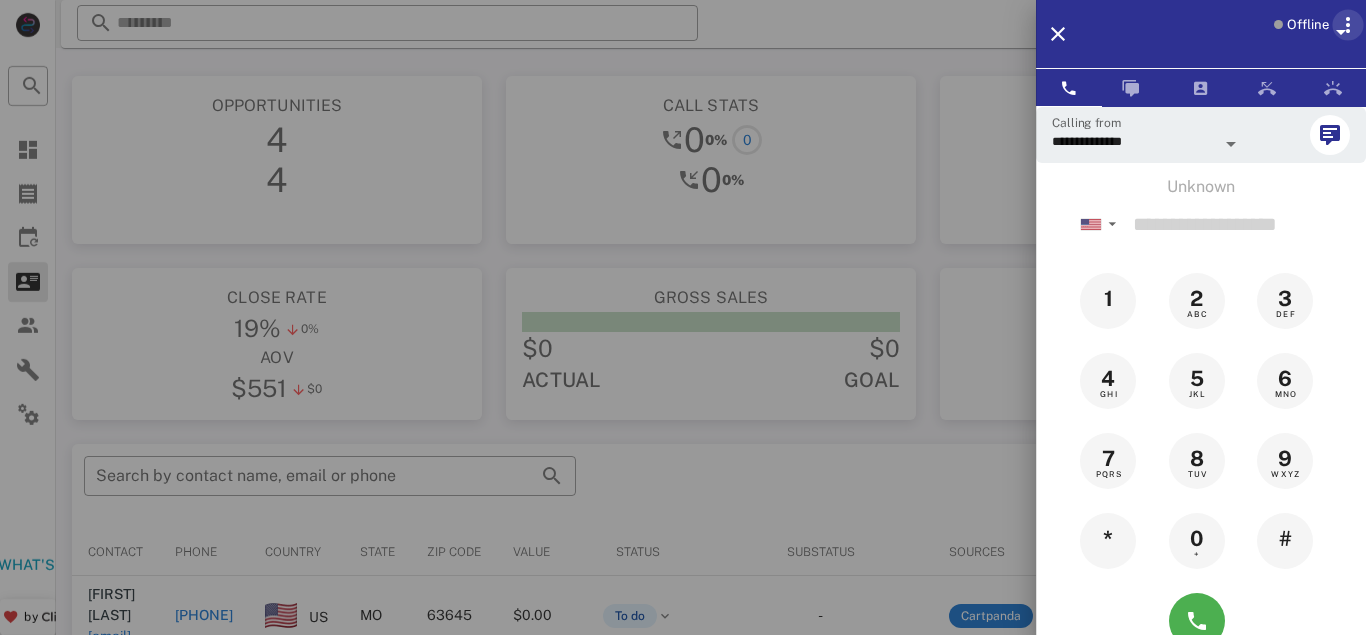 click at bounding box center (1348, 25) 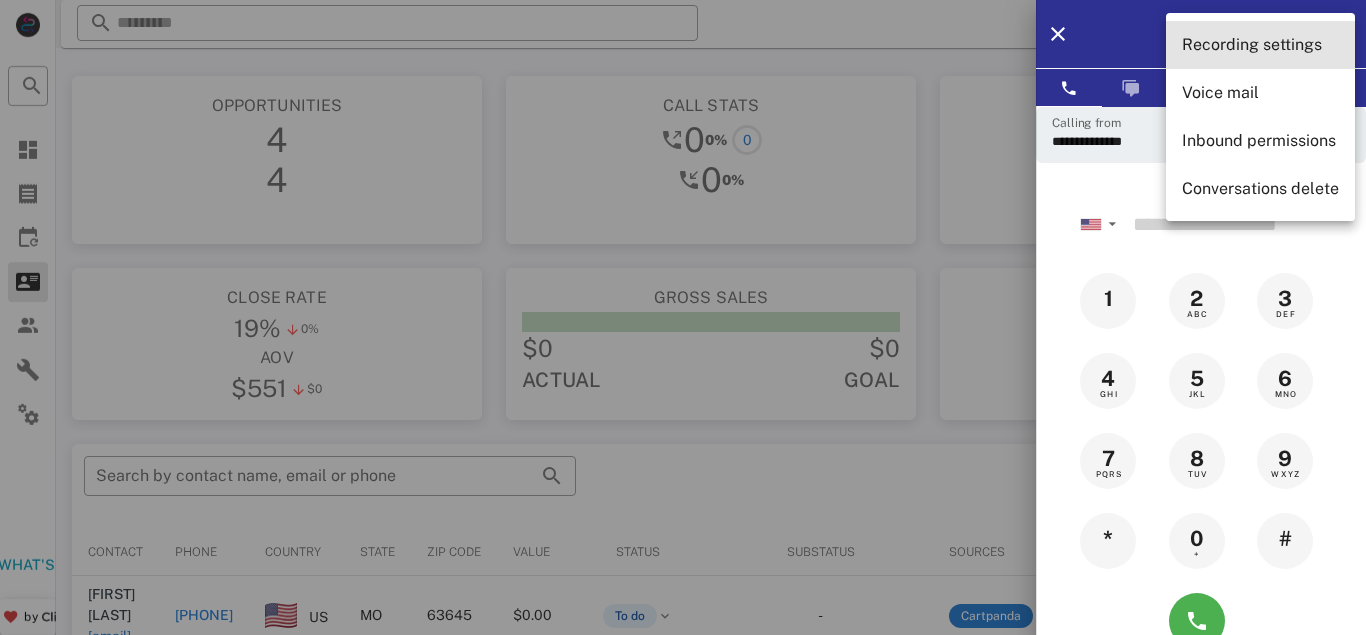 click on "Recording settings" at bounding box center (1260, 45) 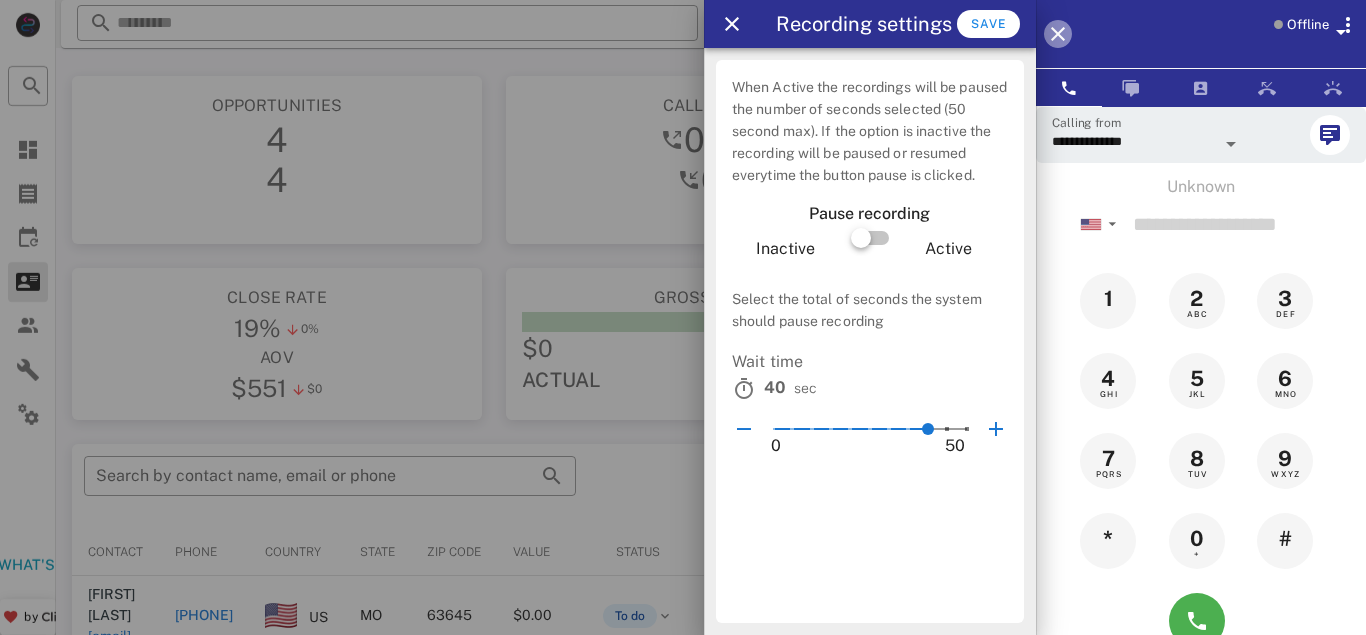 click at bounding box center (1058, 34) 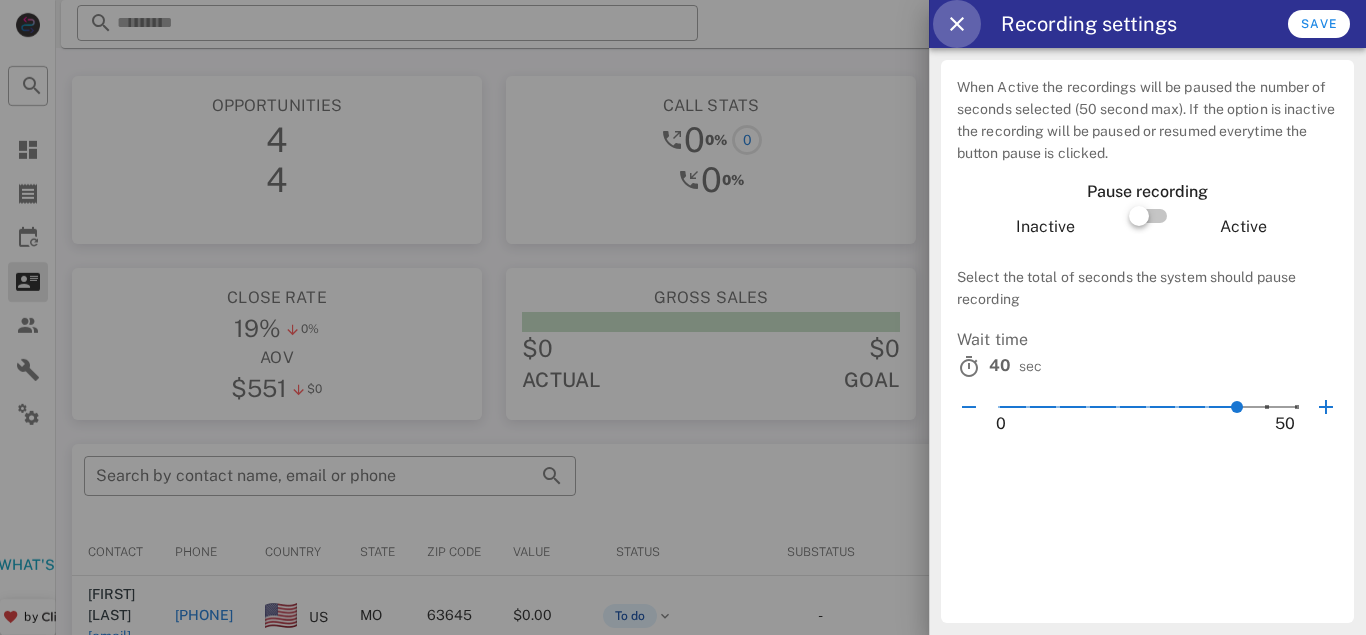 click at bounding box center (957, 24) 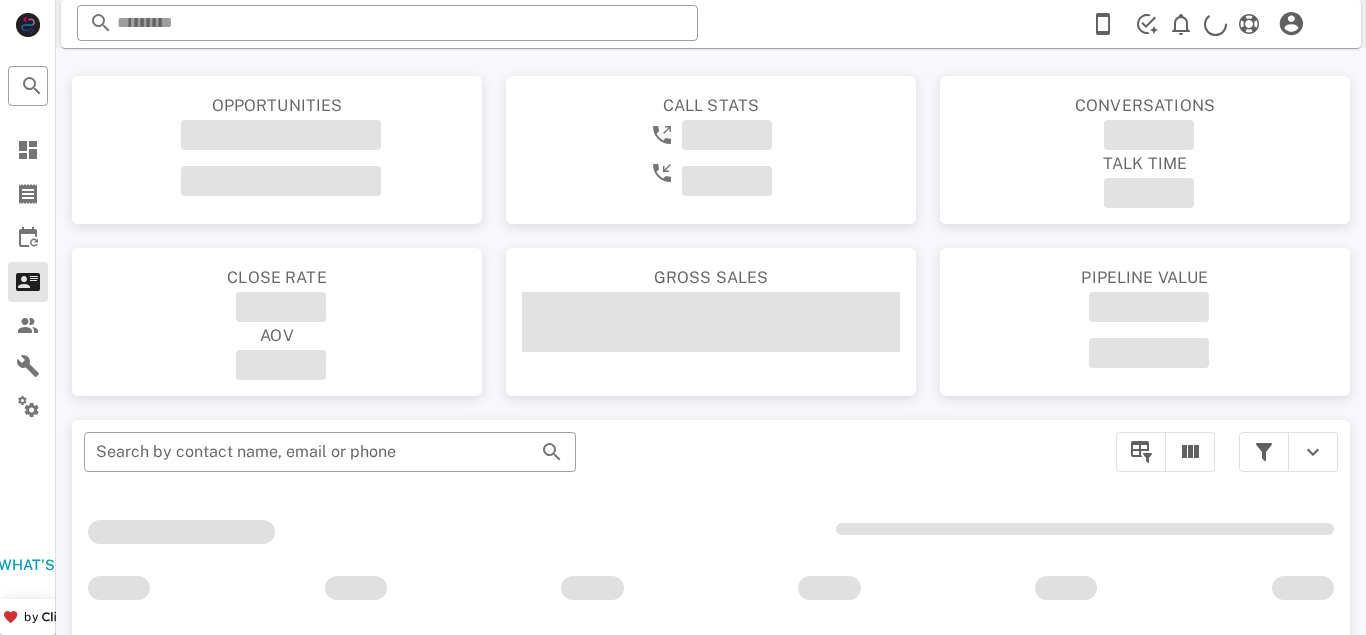 scroll, scrollTop: 0, scrollLeft: 0, axis: both 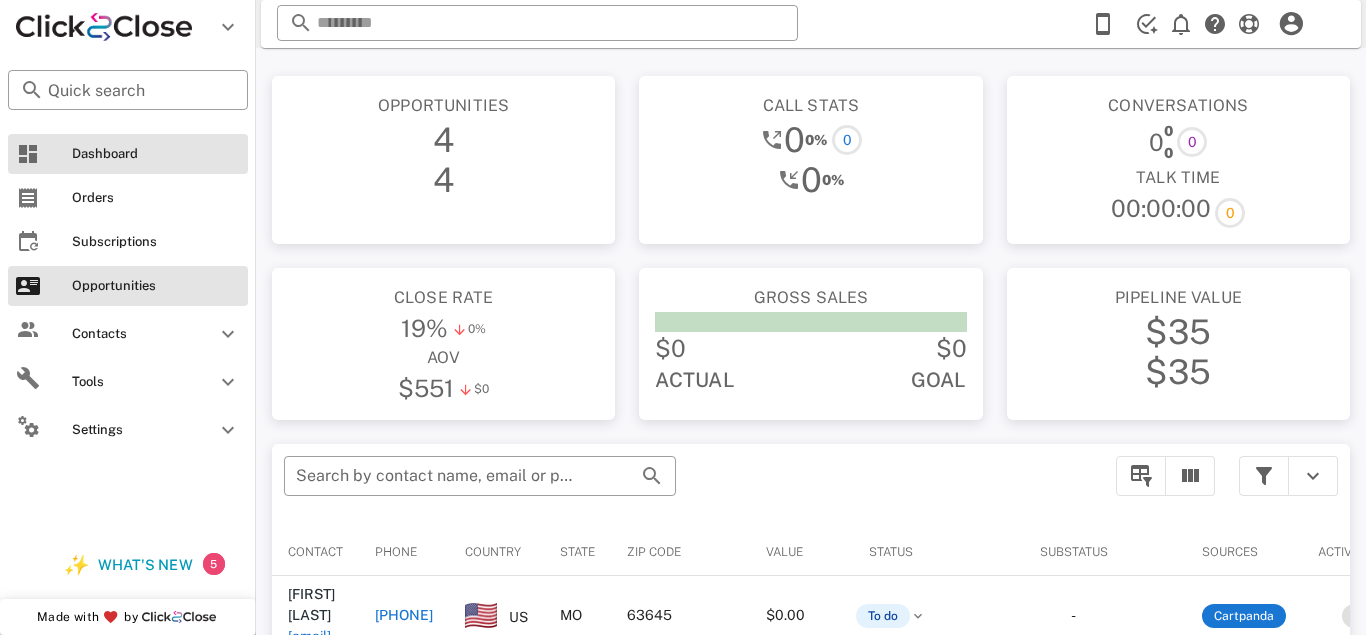 click on "Dashboard" at bounding box center (128, 154) 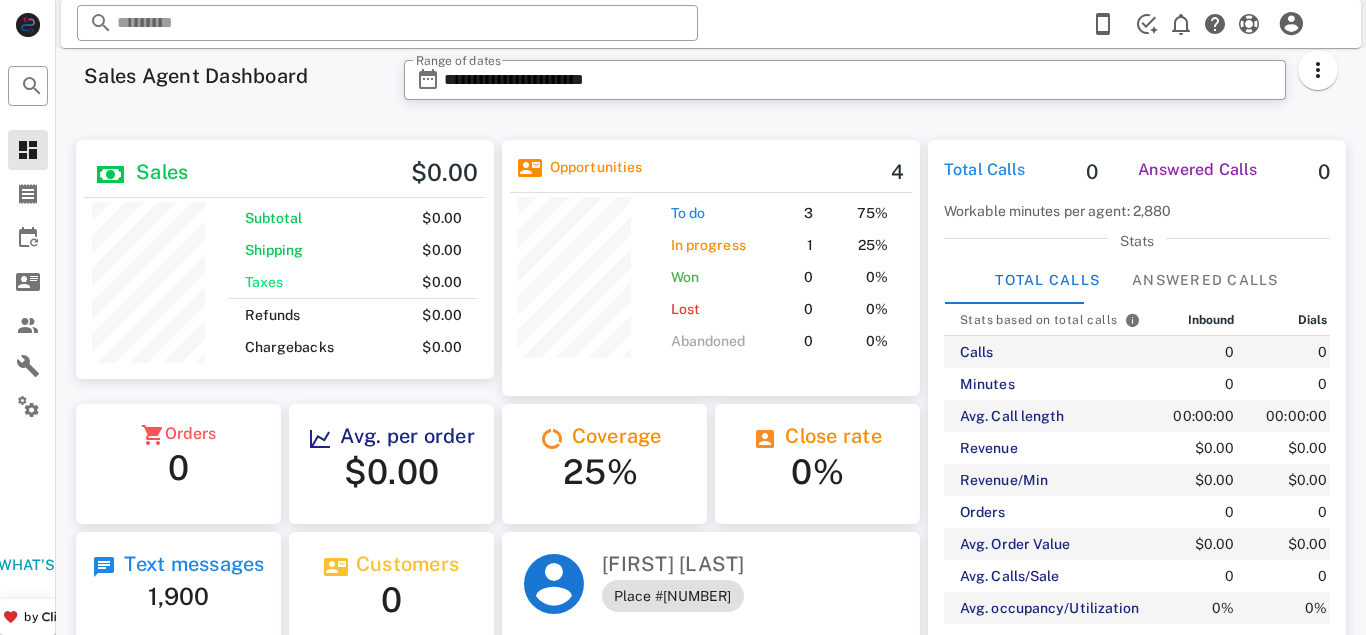 scroll, scrollTop: 999749, scrollLeft: 999582, axis: both 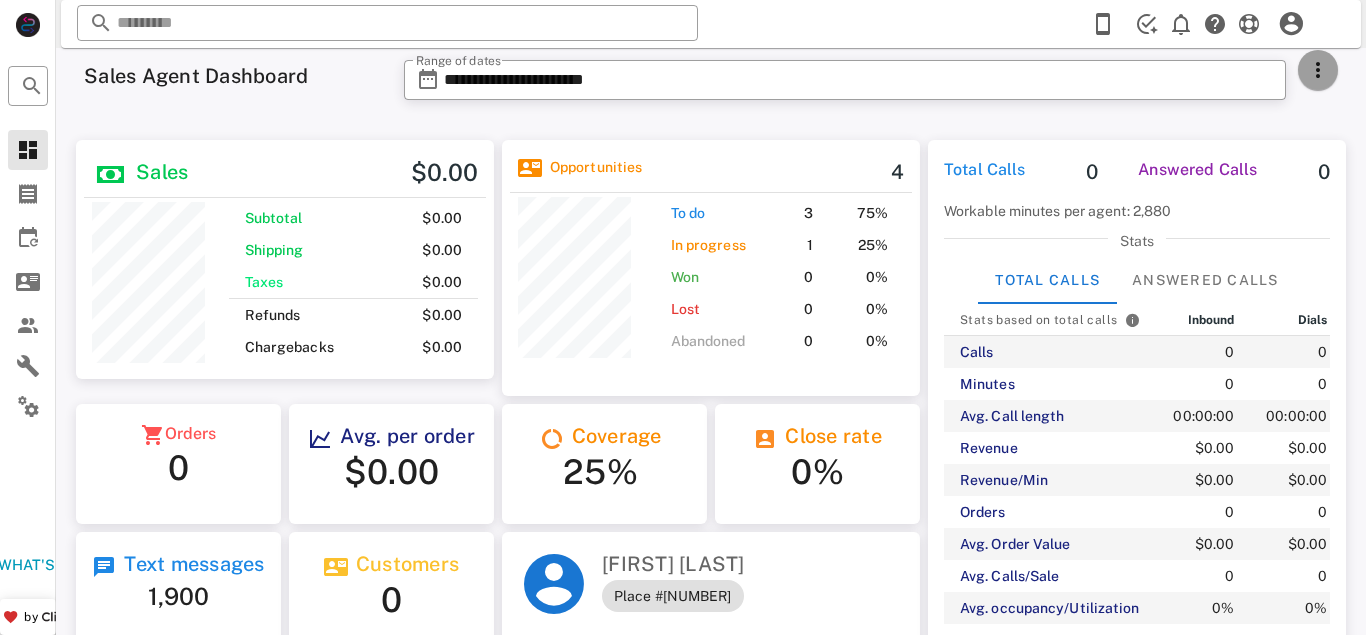 click at bounding box center (1318, 70) 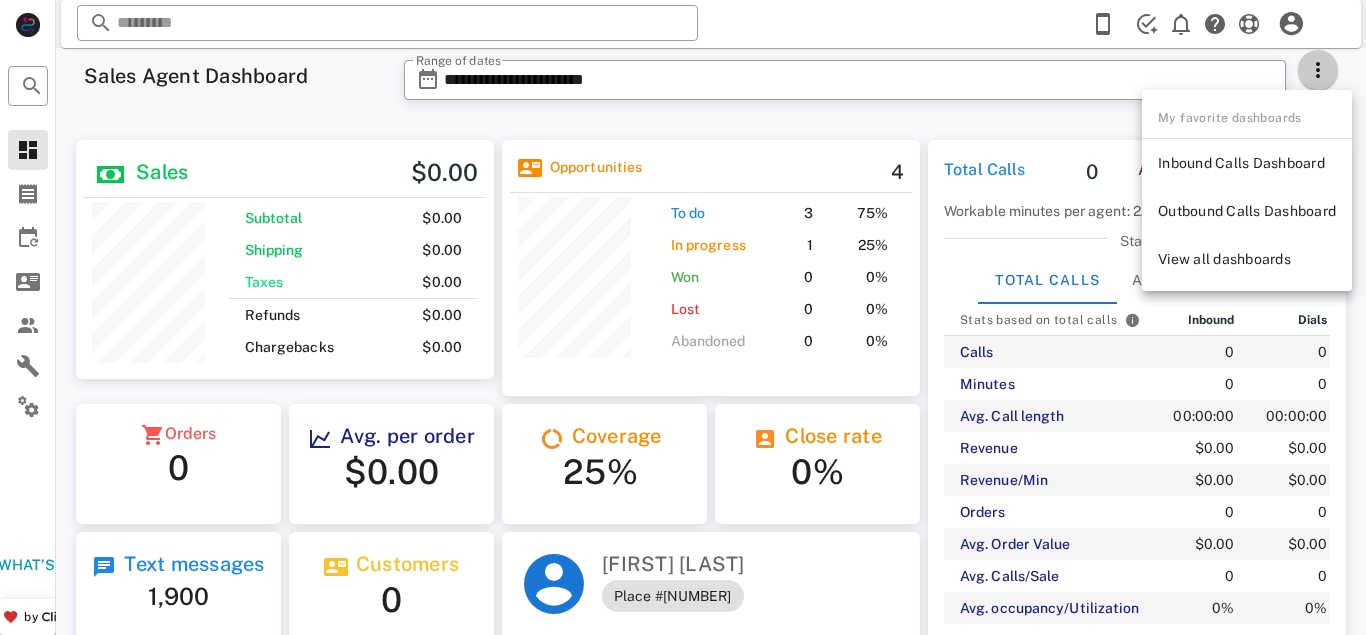 click at bounding box center [1318, 70] 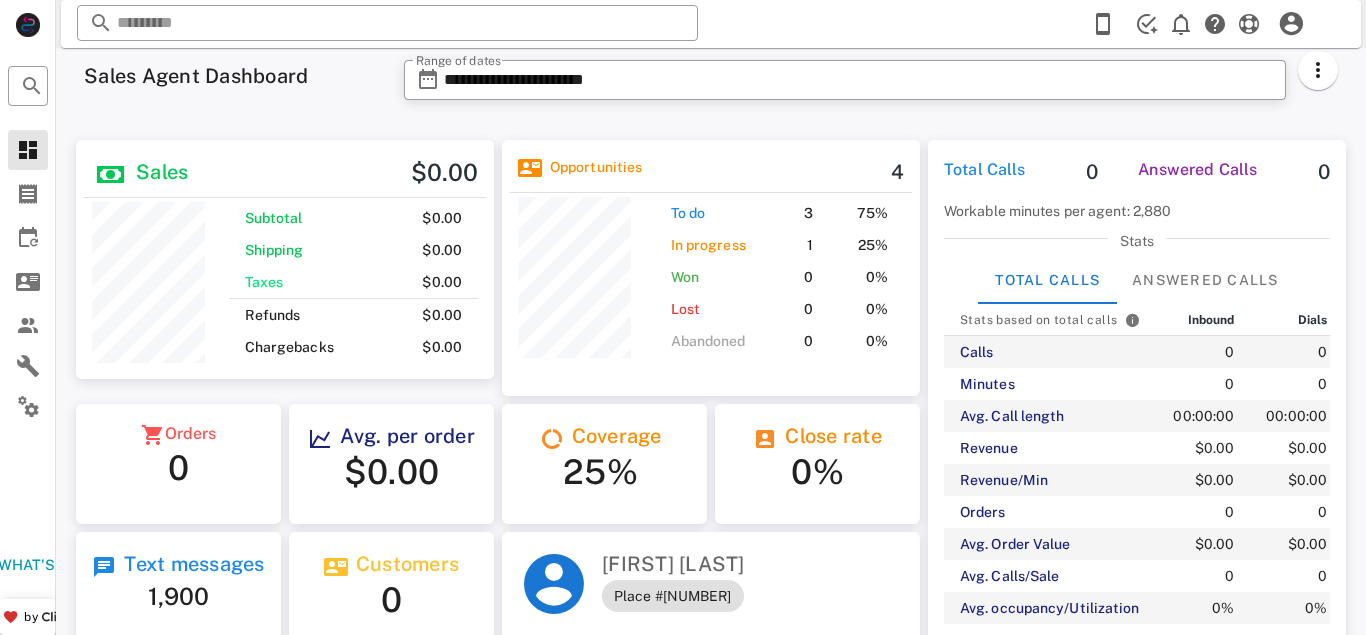 click at bounding box center (1318, 81) 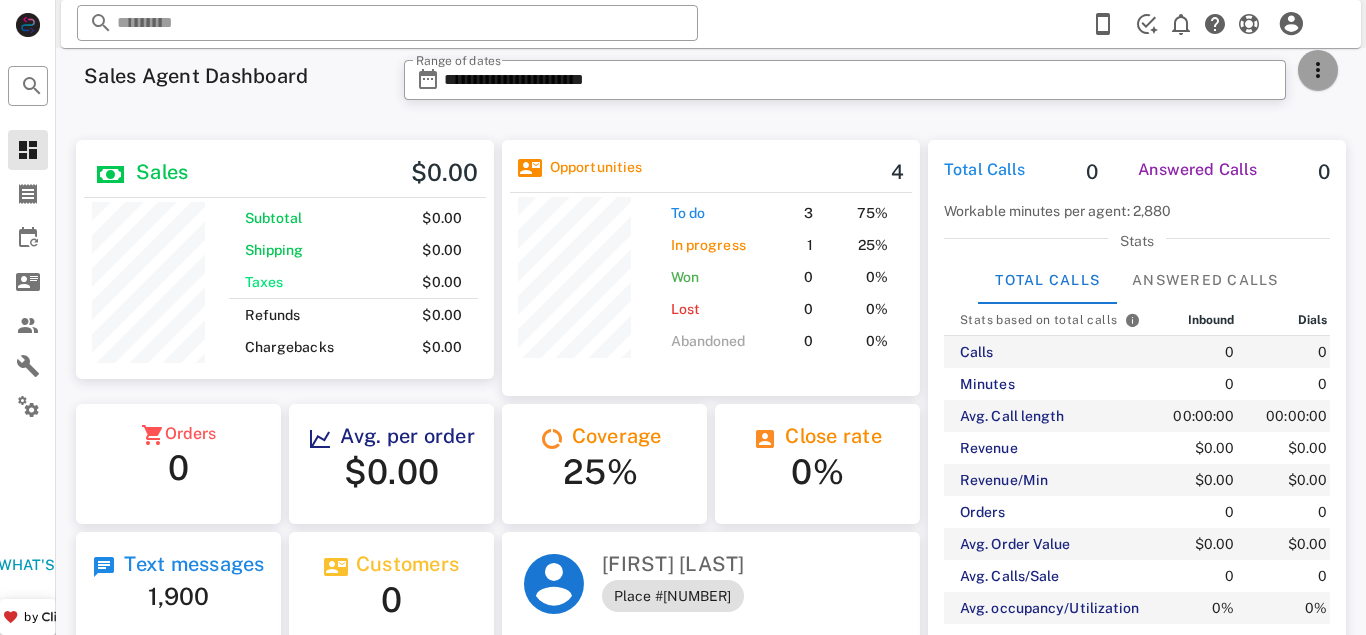 click at bounding box center [1318, 70] 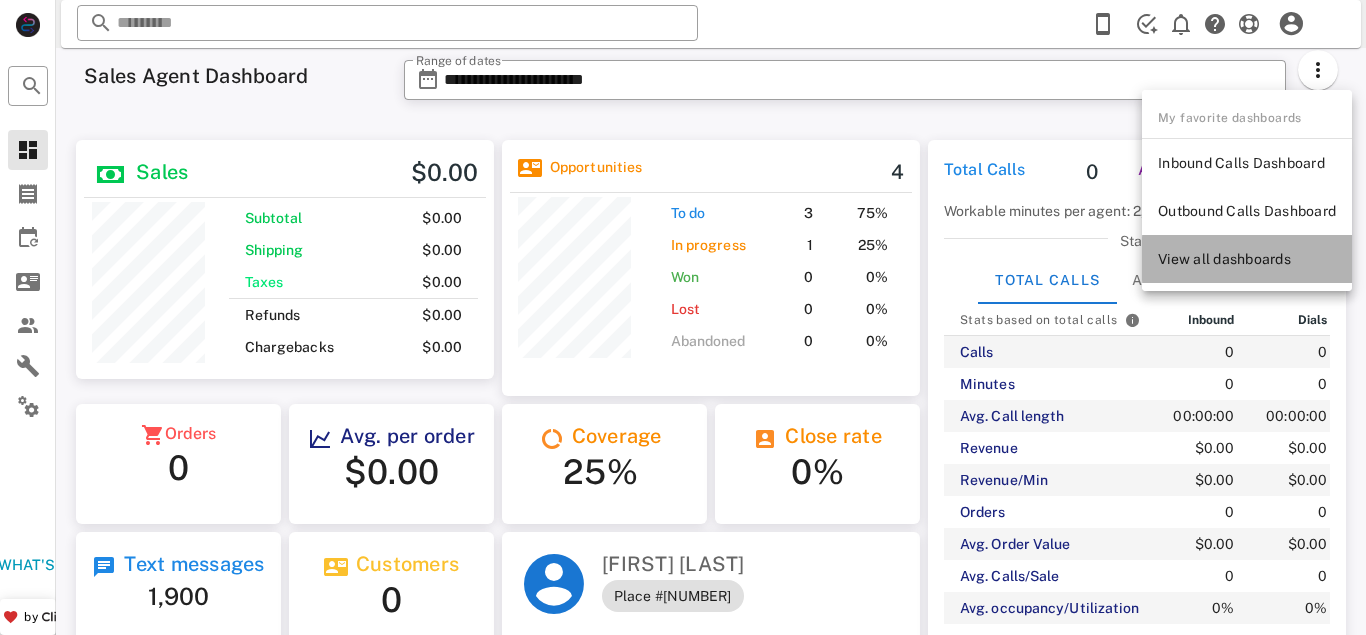 click on "View all dashboards" at bounding box center (1247, 259) 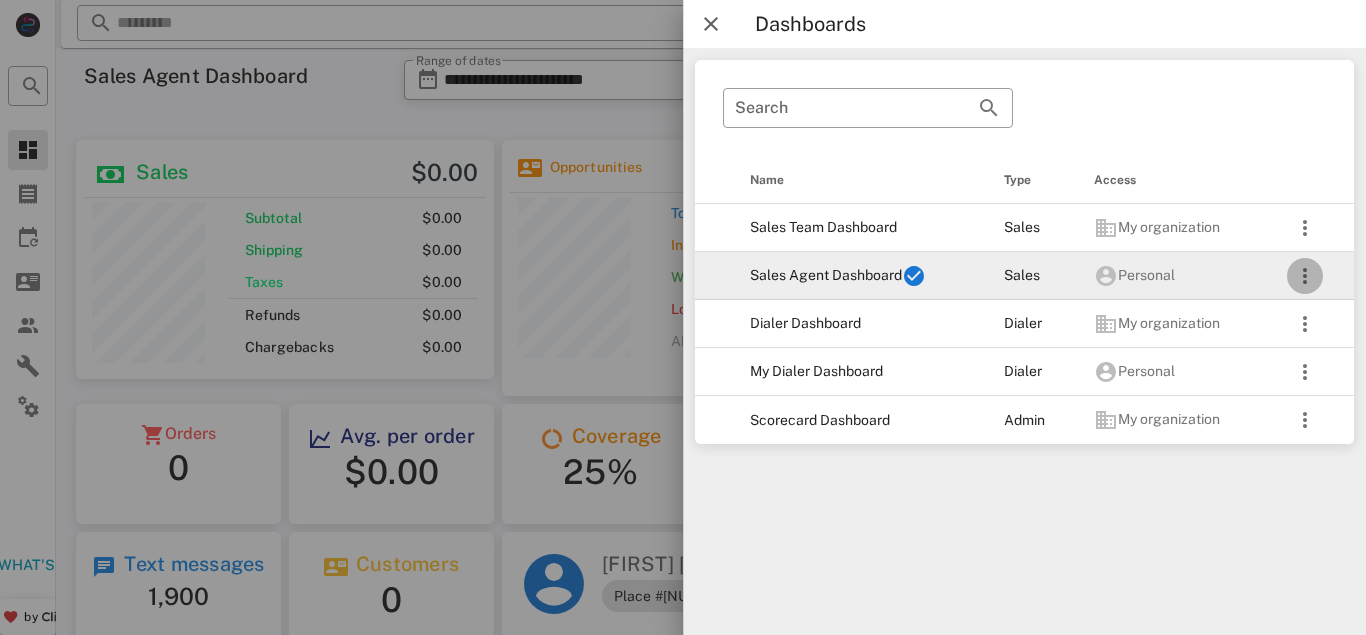 click at bounding box center (1305, 276) 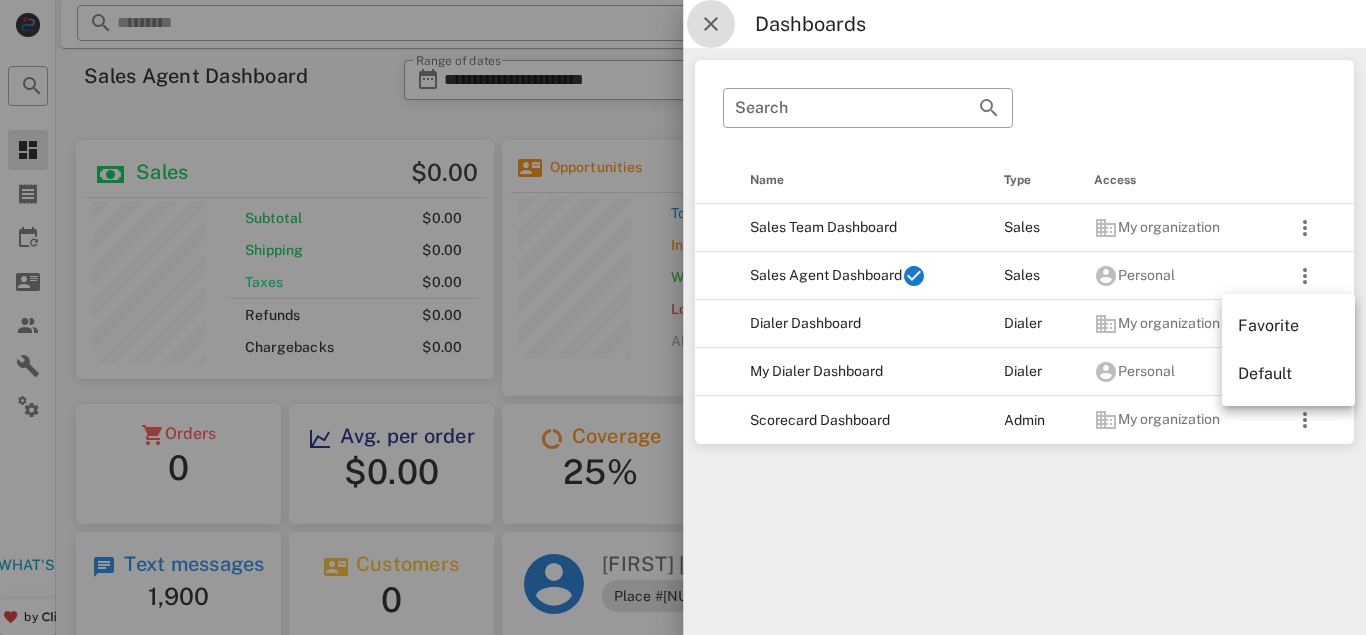 click at bounding box center [711, 24] 